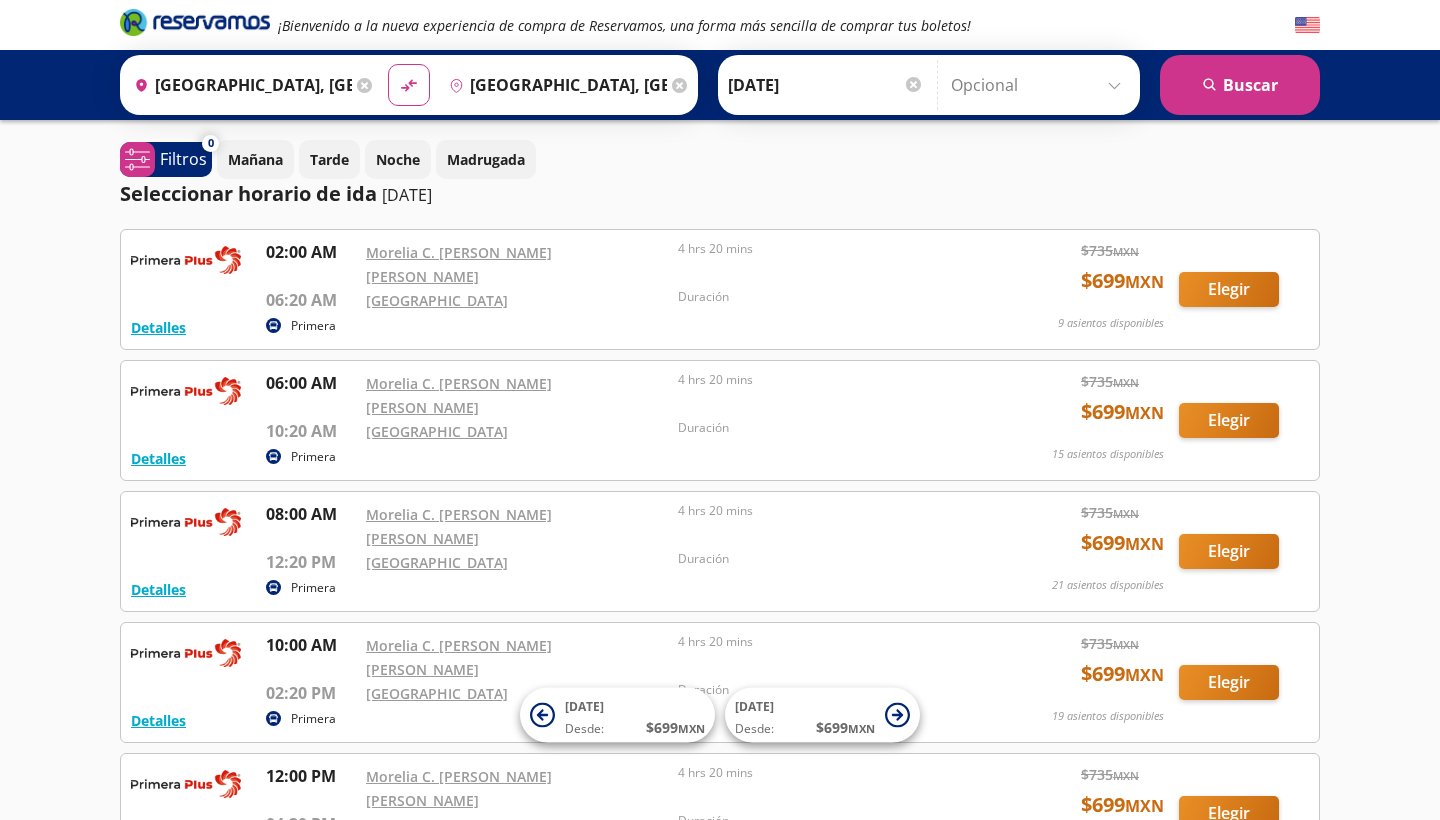 scroll, scrollTop: 0, scrollLeft: 0, axis: both 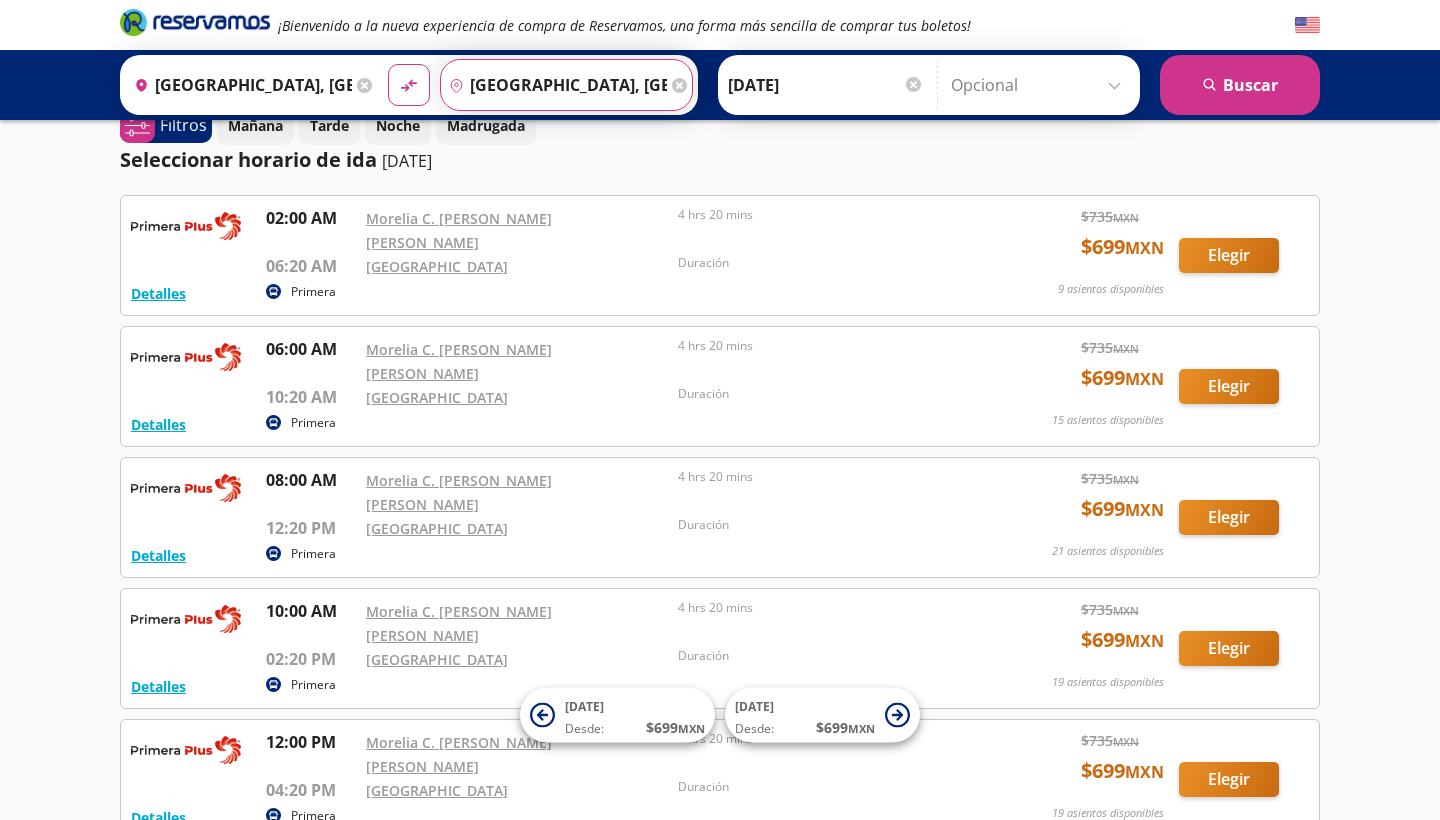 click on "Ciudad de México, Distrito Federal" at bounding box center [554, 85] 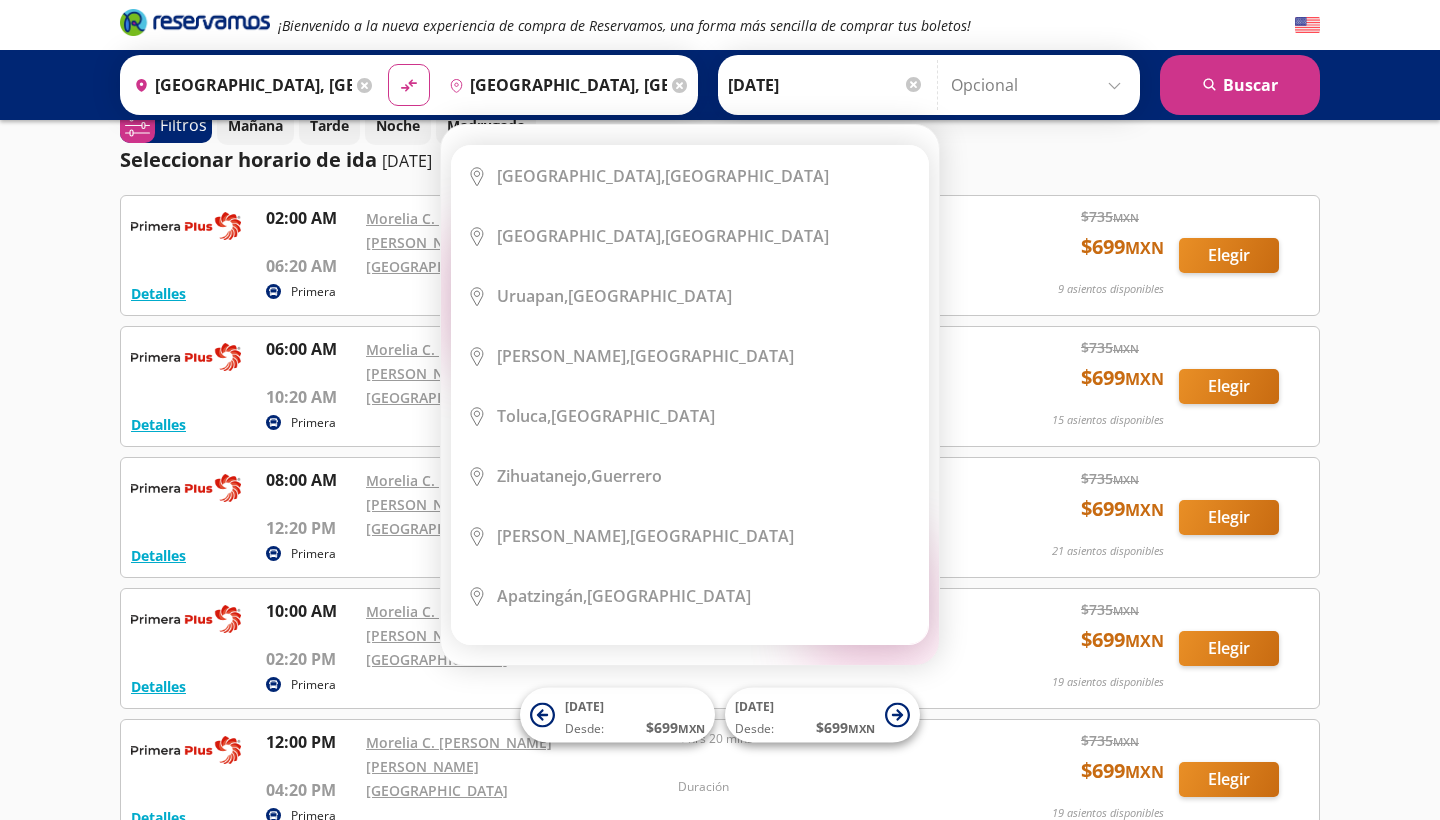 click 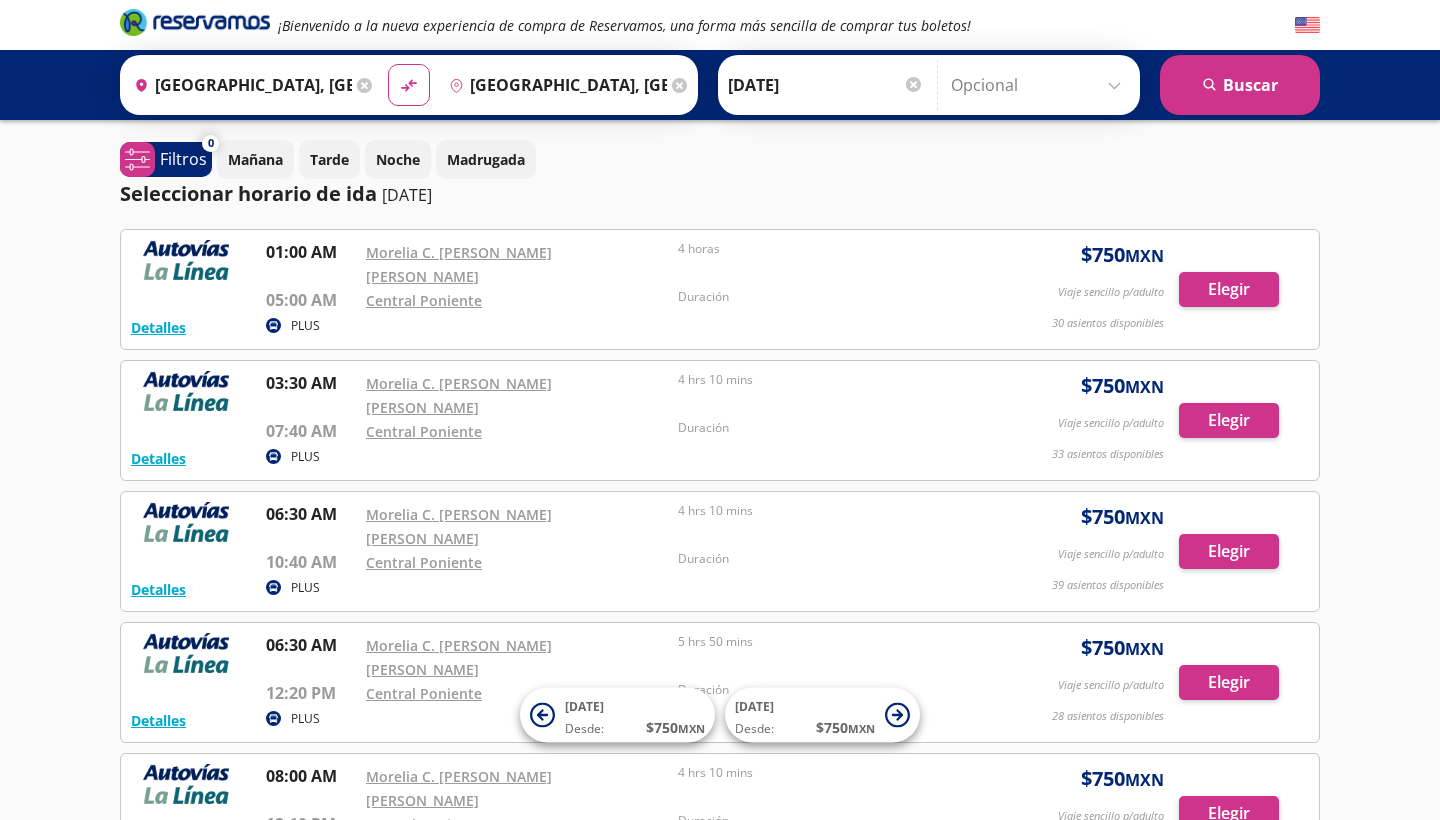 scroll, scrollTop: 674, scrollLeft: 0, axis: vertical 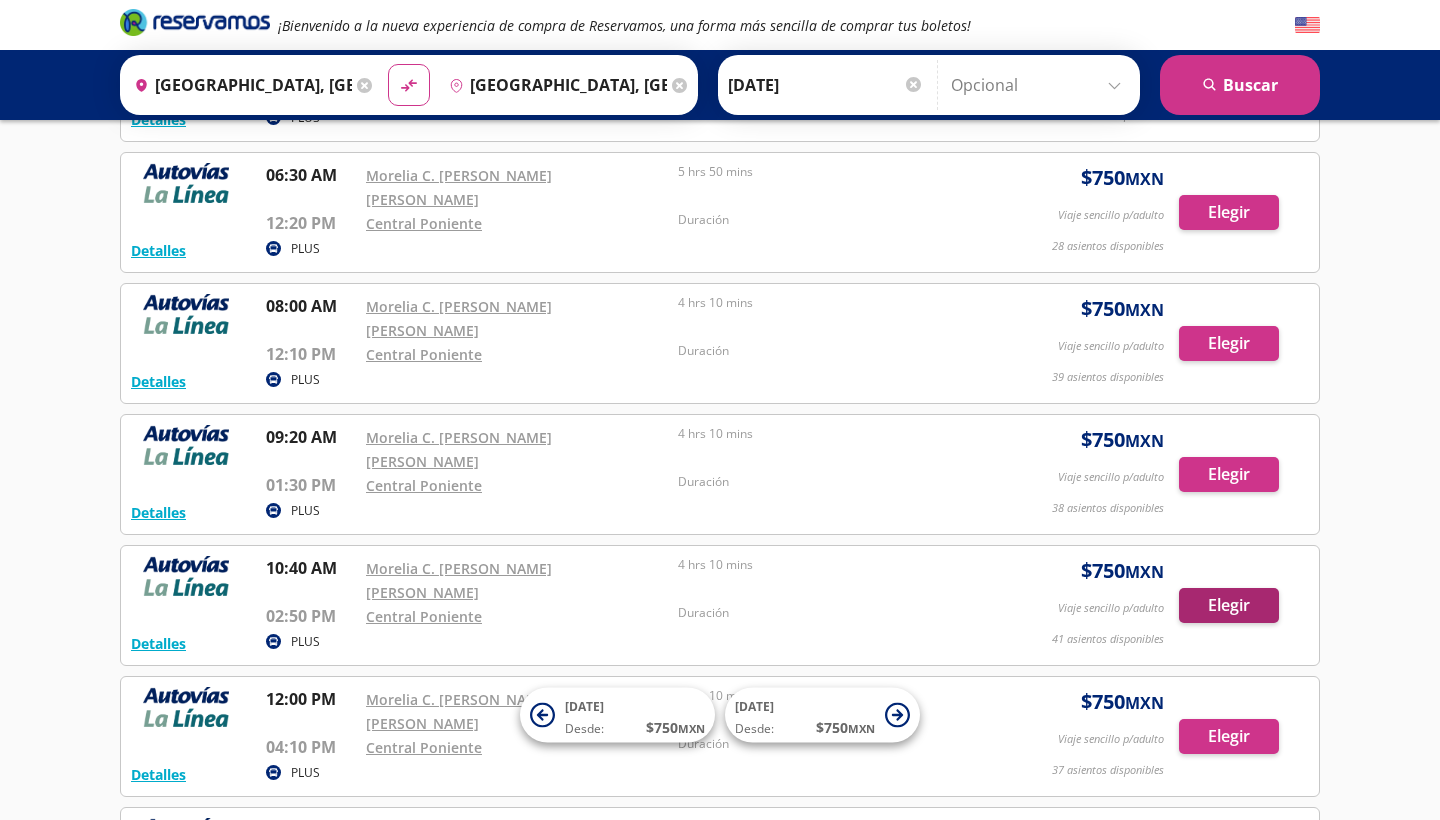 click on "Elegir" at bounding box center (1229, 605) 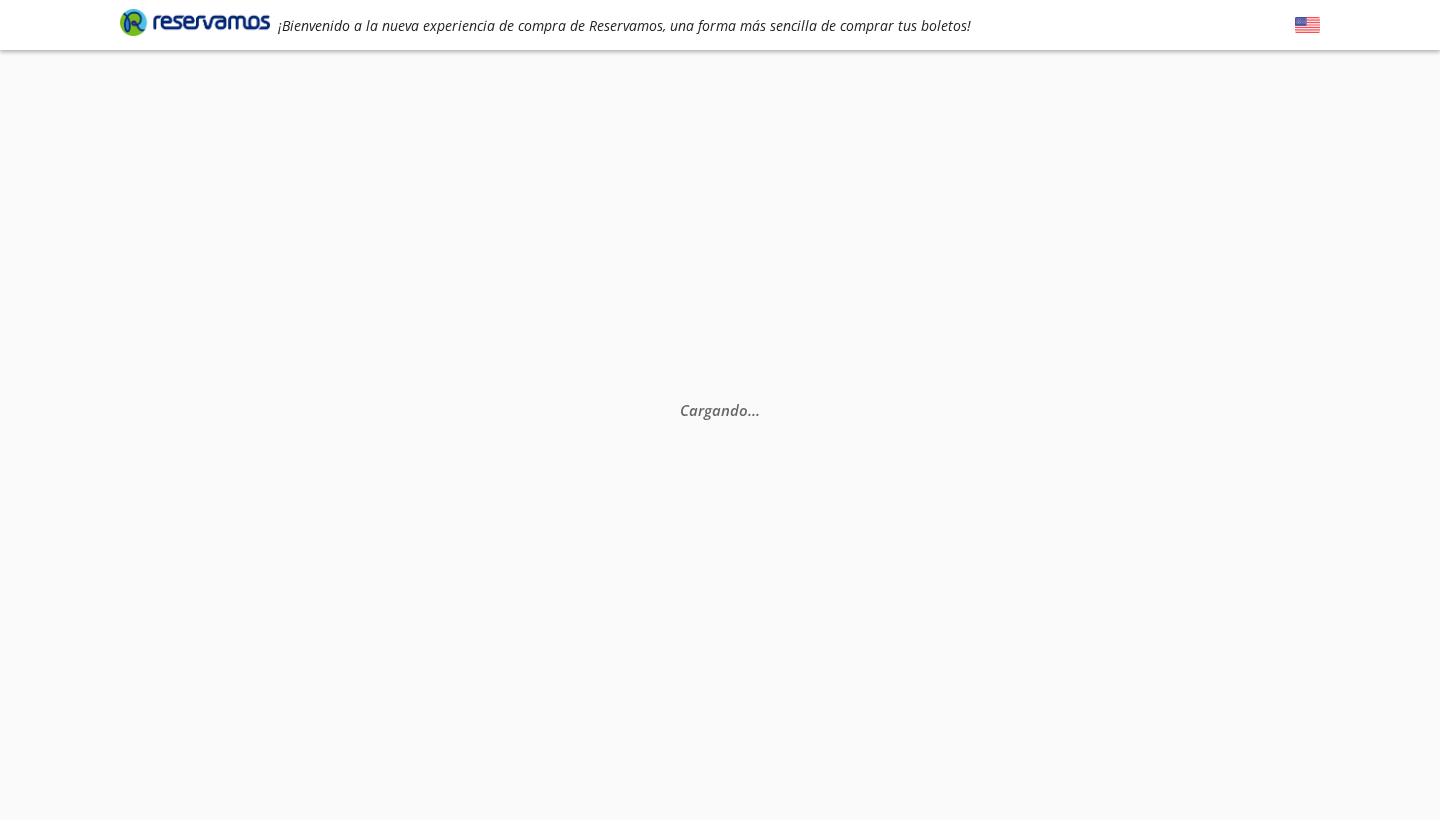 scroll, scrollTop: 0, scrollLeft: 0, axis: both 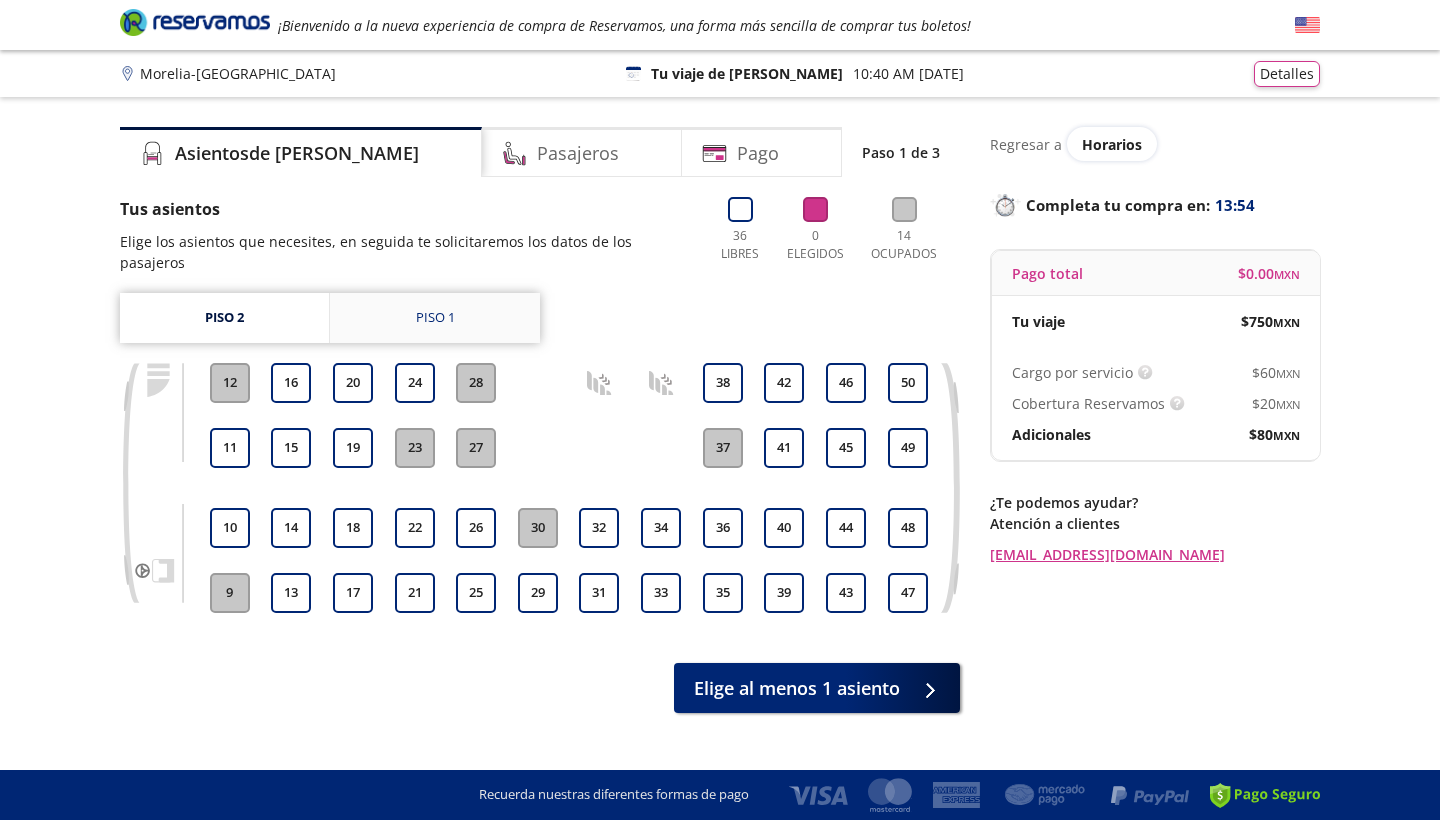 click on "Piso 1" at bounding box center [435, 318] 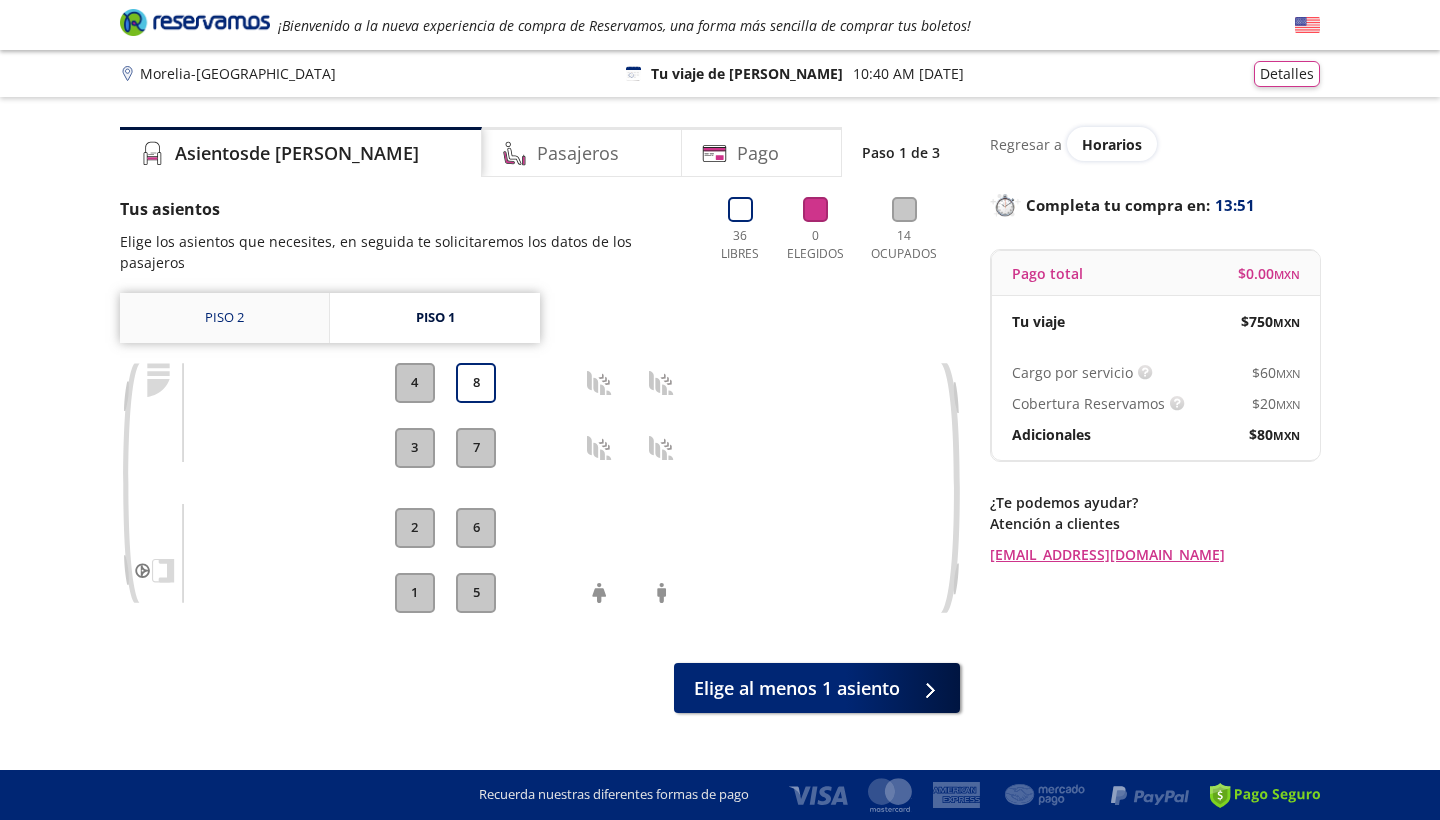 click on "Piso 2" at bounding box center (224, 318) 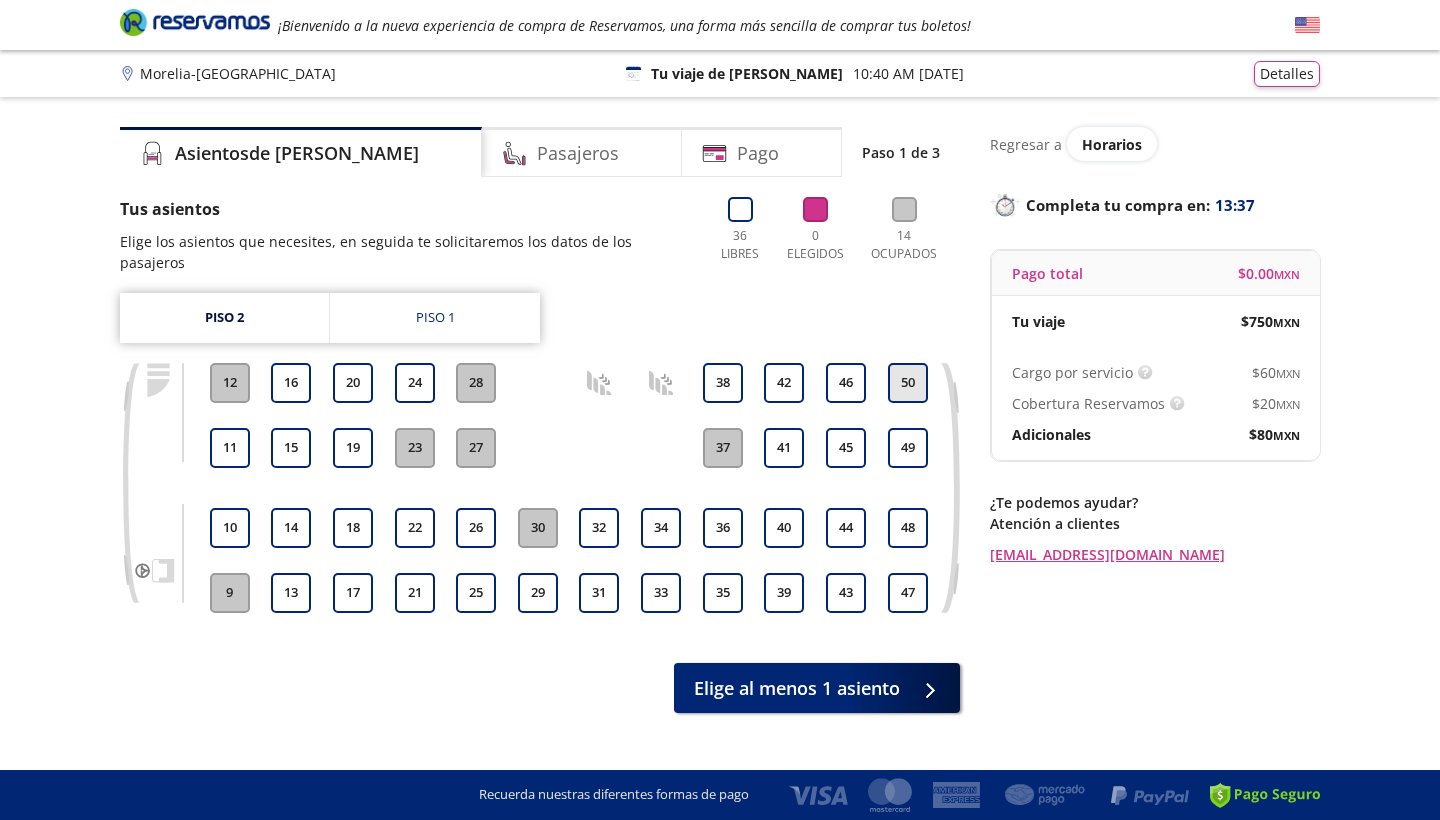 click on "50" at bounding box center [908, 383] 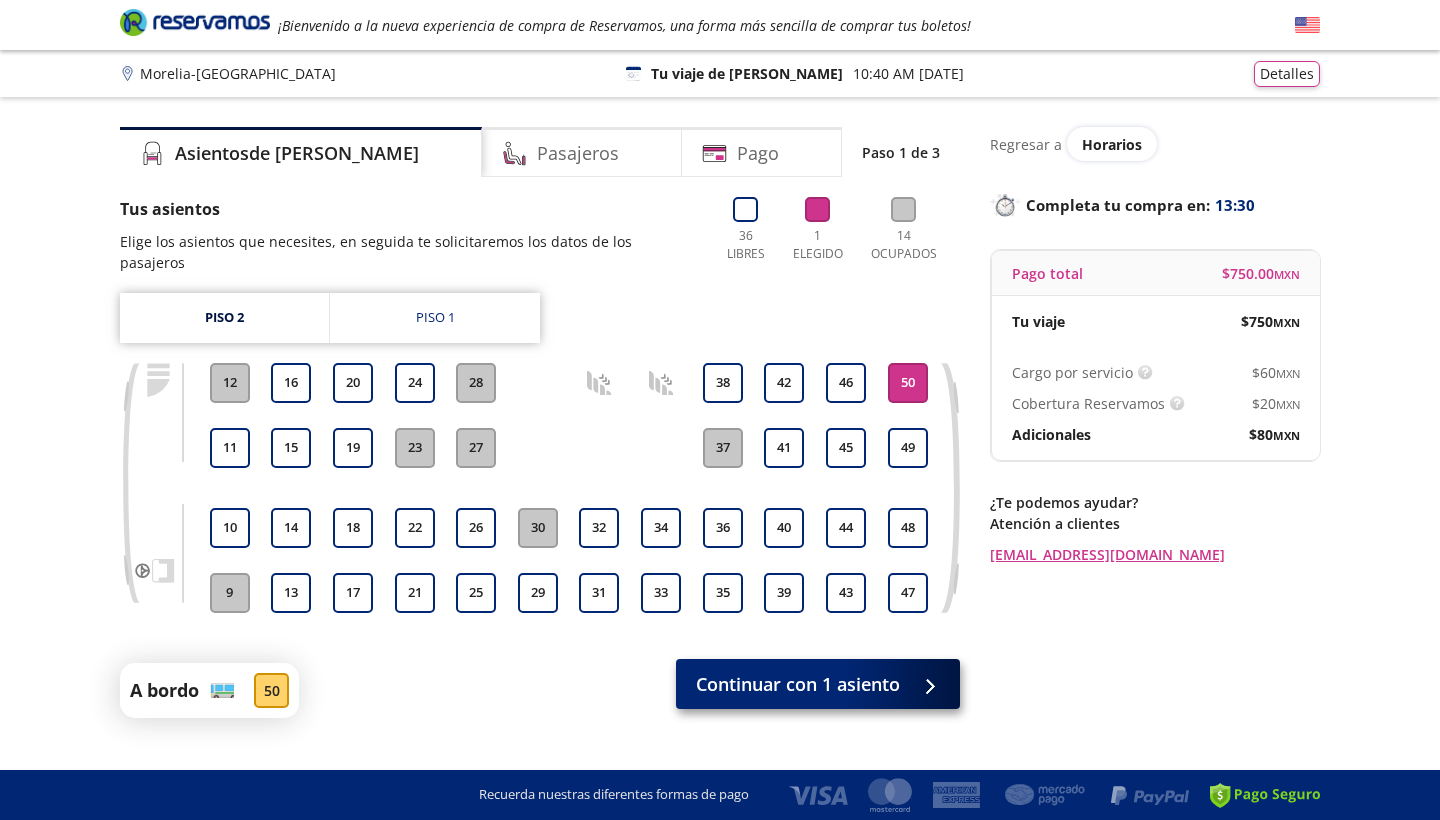 click on "Continuar con 1 asiento" at bounding box center [798, 684] 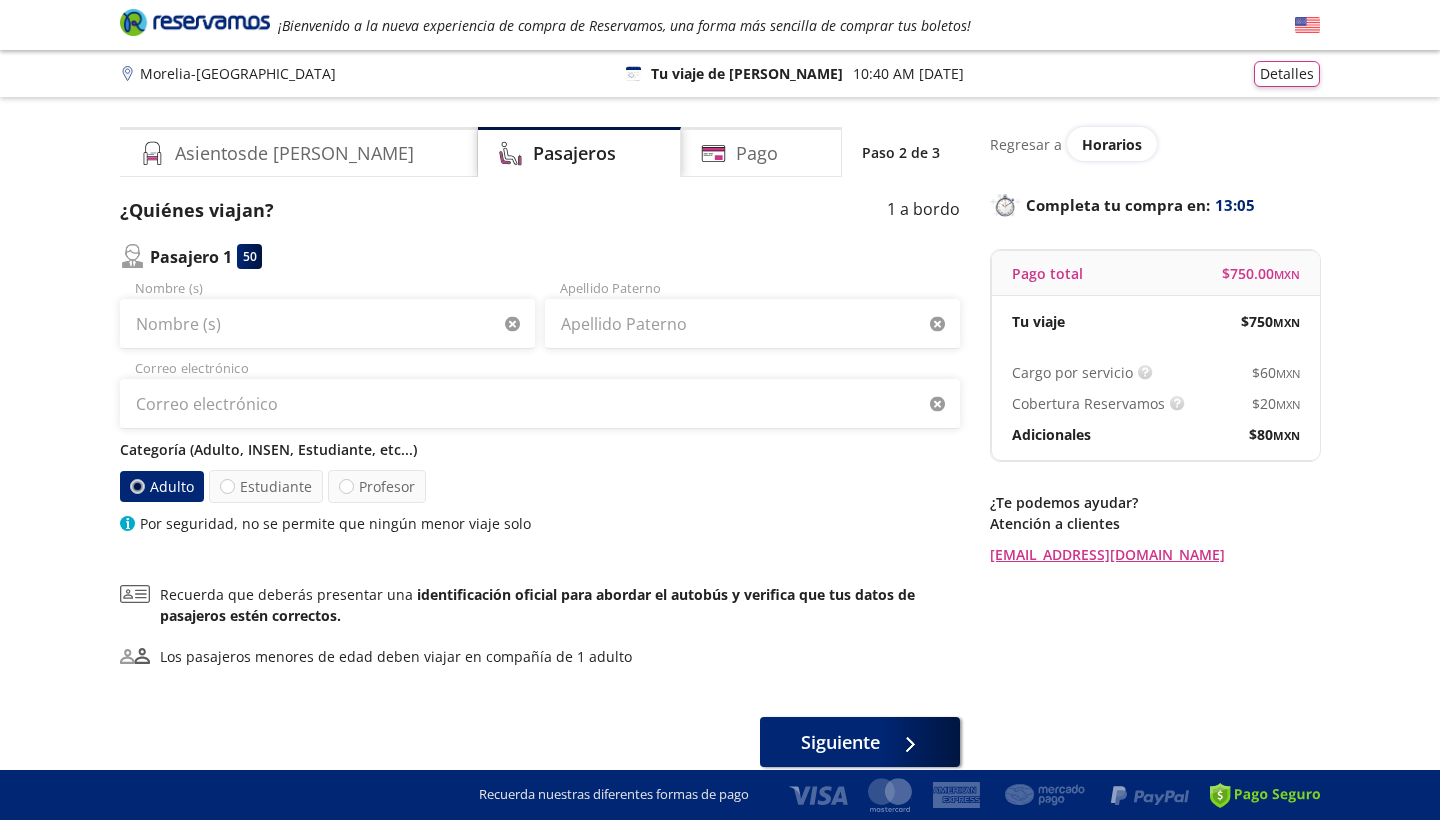click on "Morelia  -  [GEOGRAPHIC_DATA]" at bounding box center [238, 73] 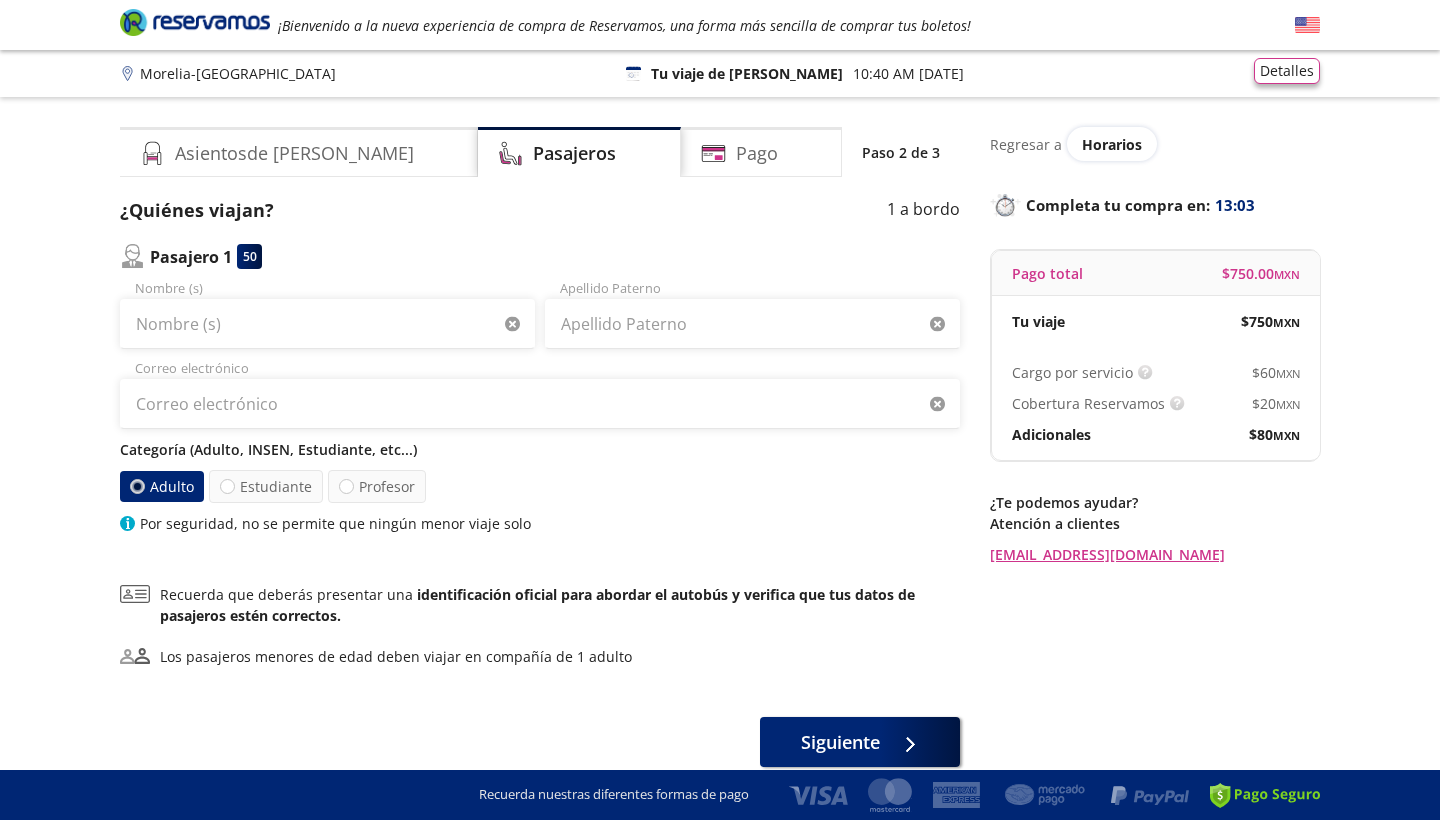 click on "Detalles" at bounding box center (1287, 71) 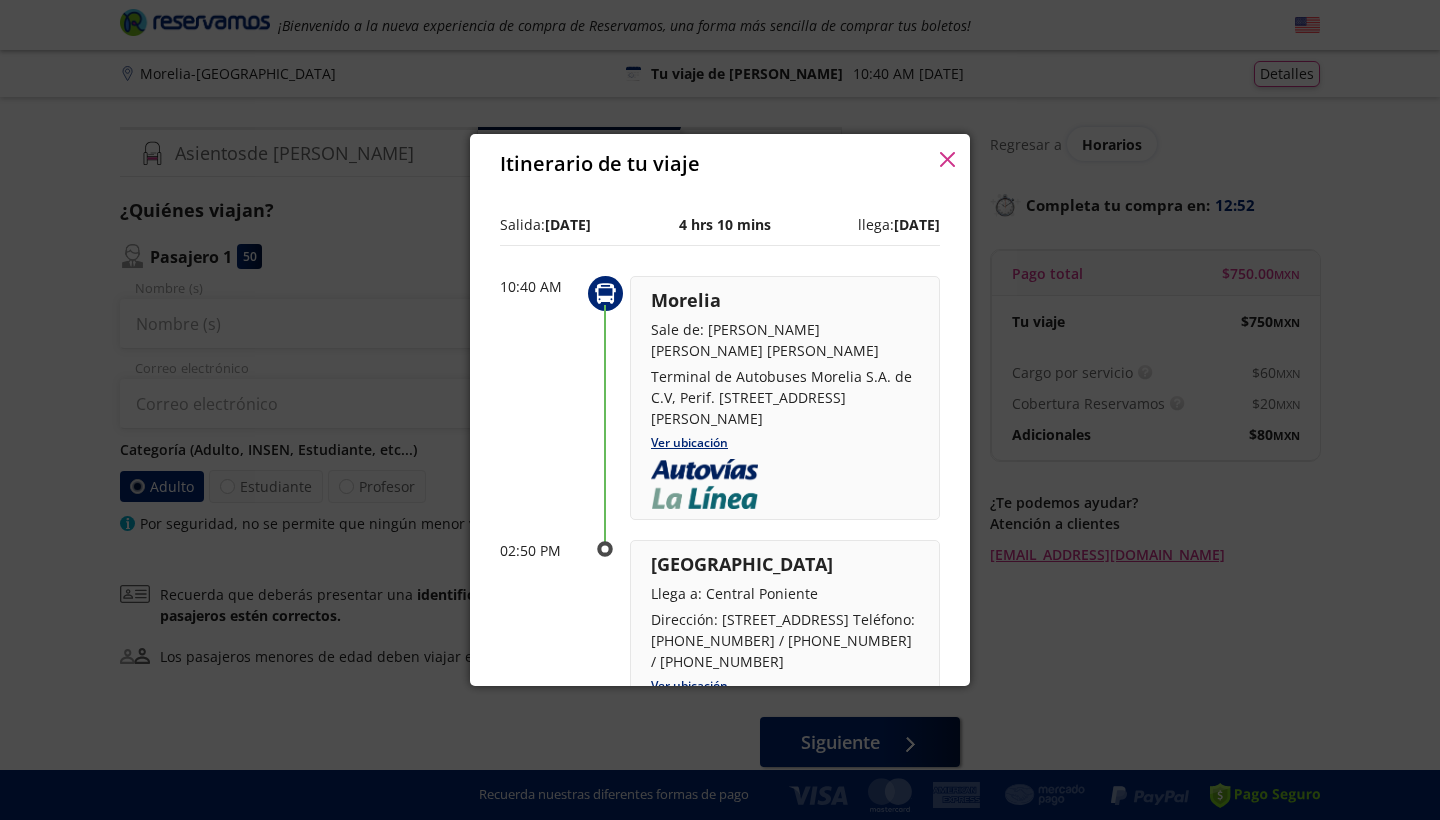 scroll, scrollTop: 0, scrollLeft: 0, axis: both 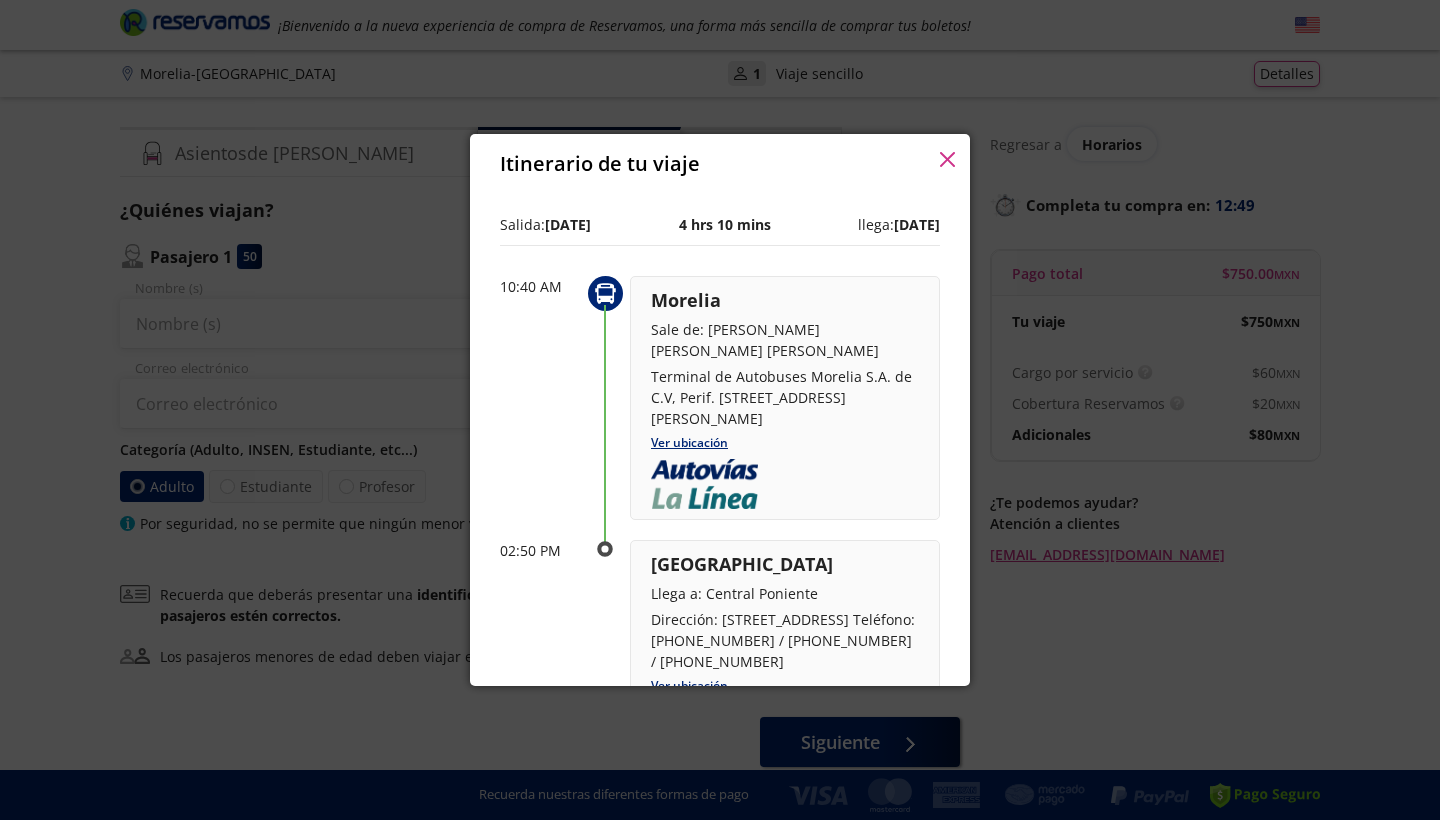 click 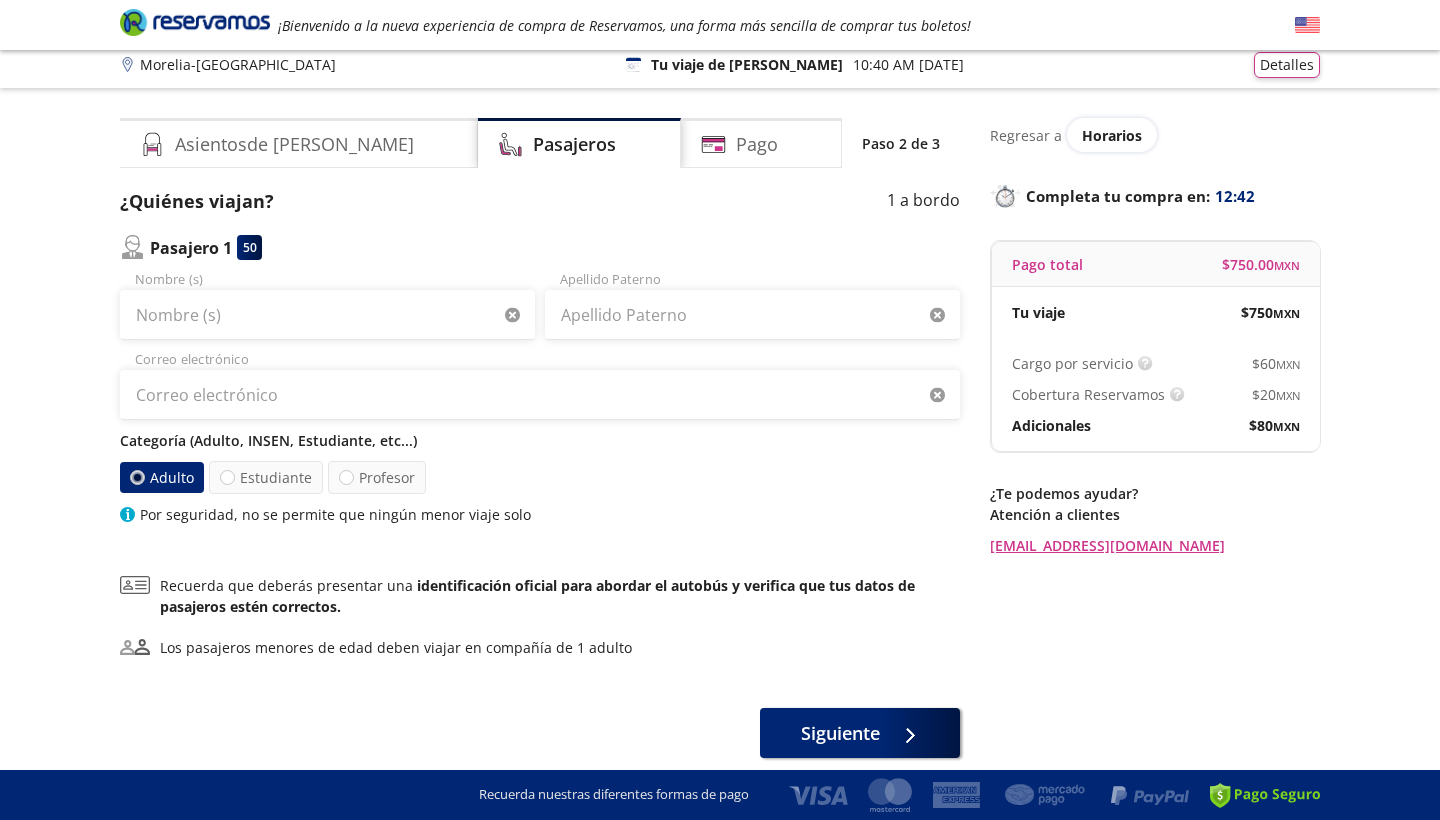 scroll, scrollTop: 6, scrollLeft: 0, axis: vertical 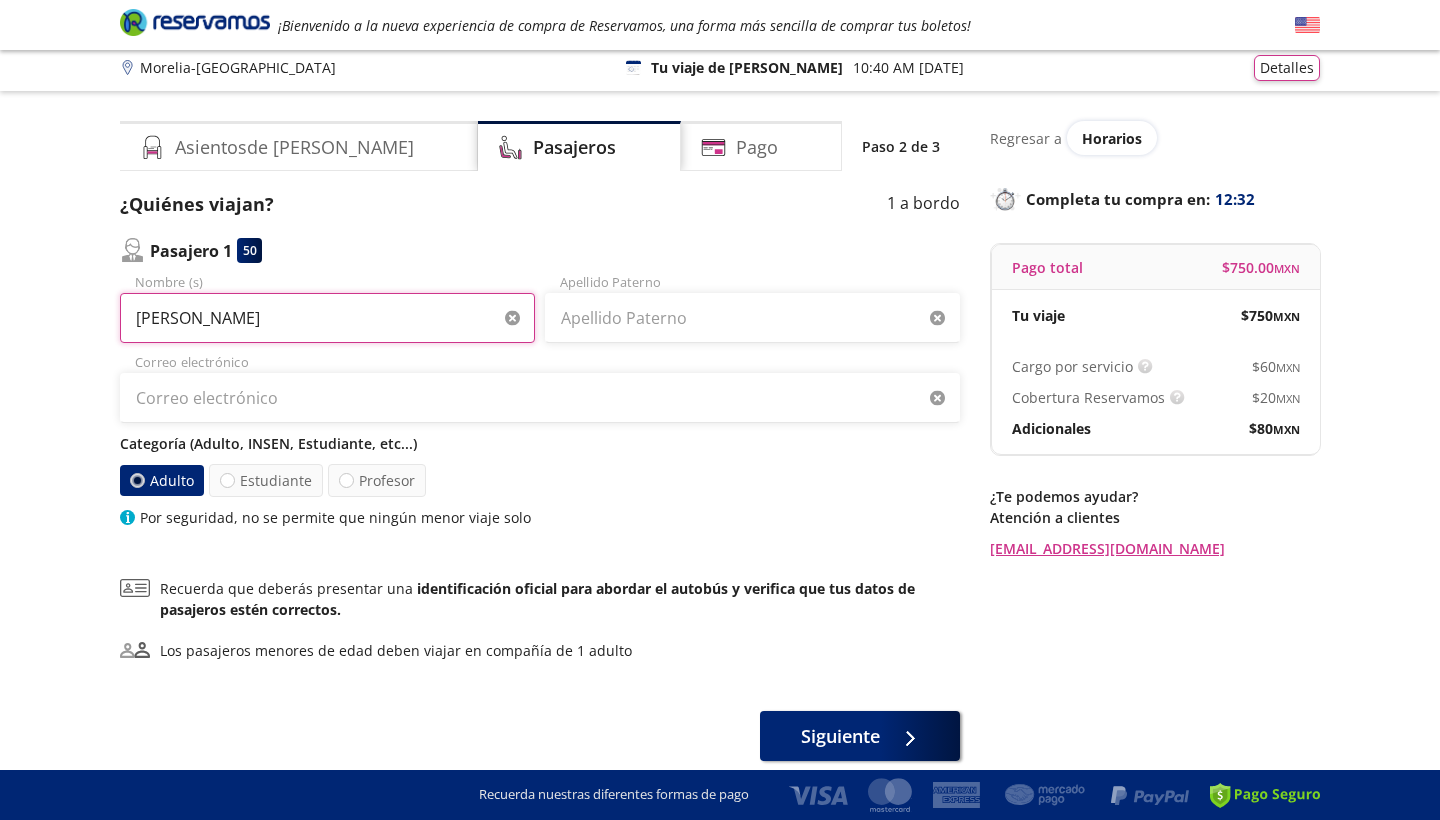 type on "[PERSON_NAME]" 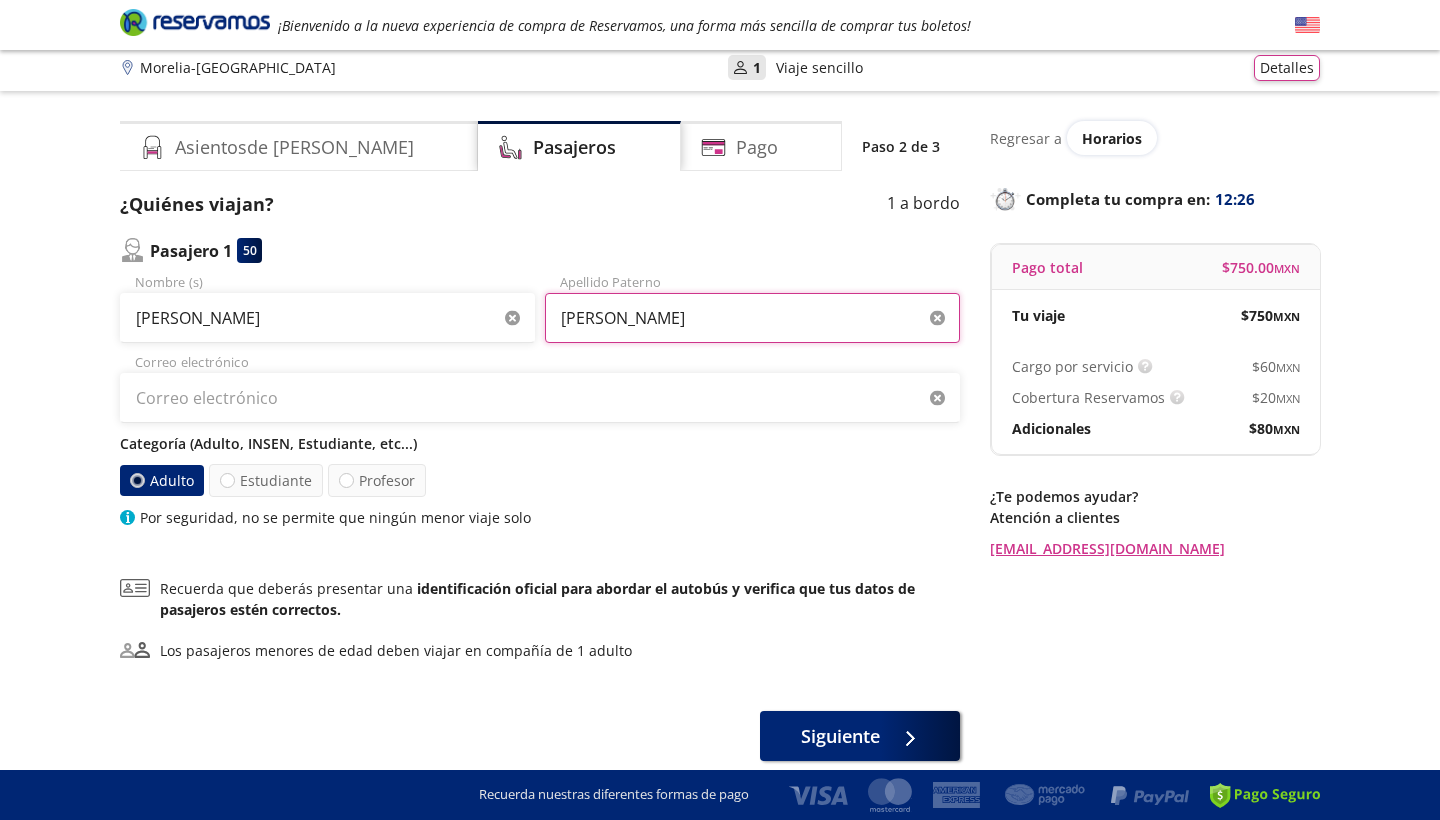 type on "[PERSON_NAME]" 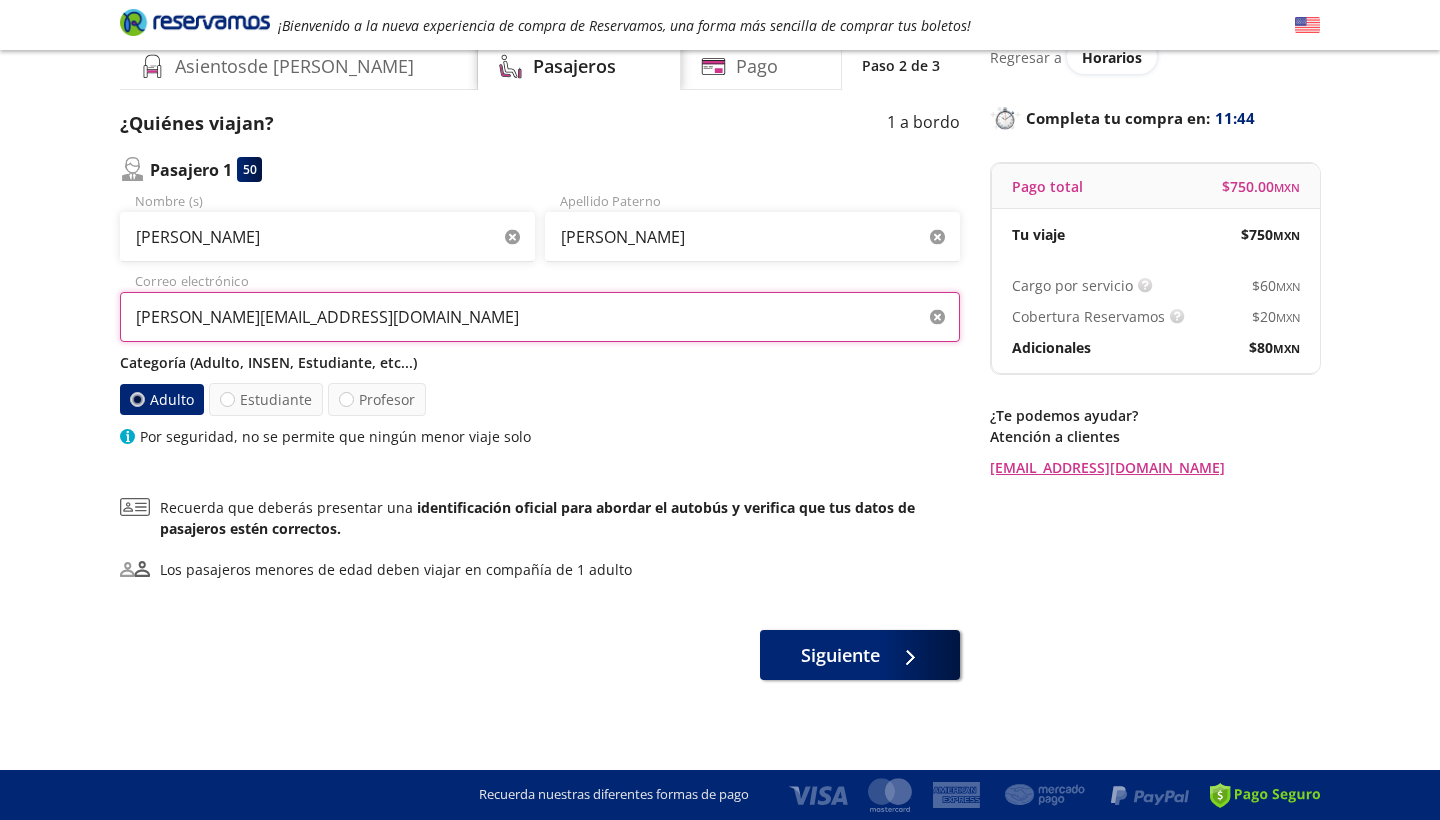 scroll, scrollTop: 87, scrollLeft: 0, axis: vertical 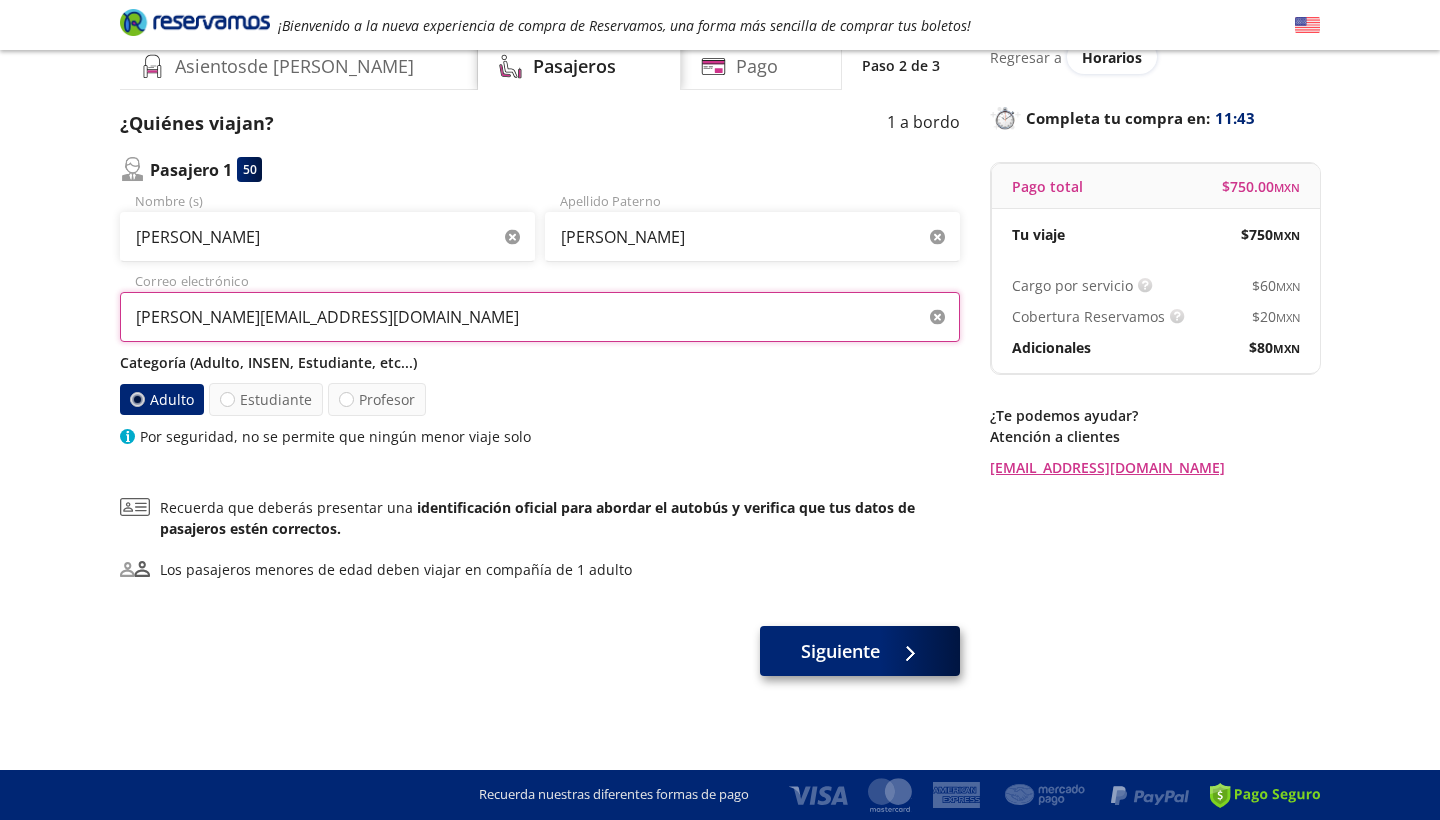 type on "[PERSON_NAME][EMAIL_ADDRESS][DOMAIN_NAME]" 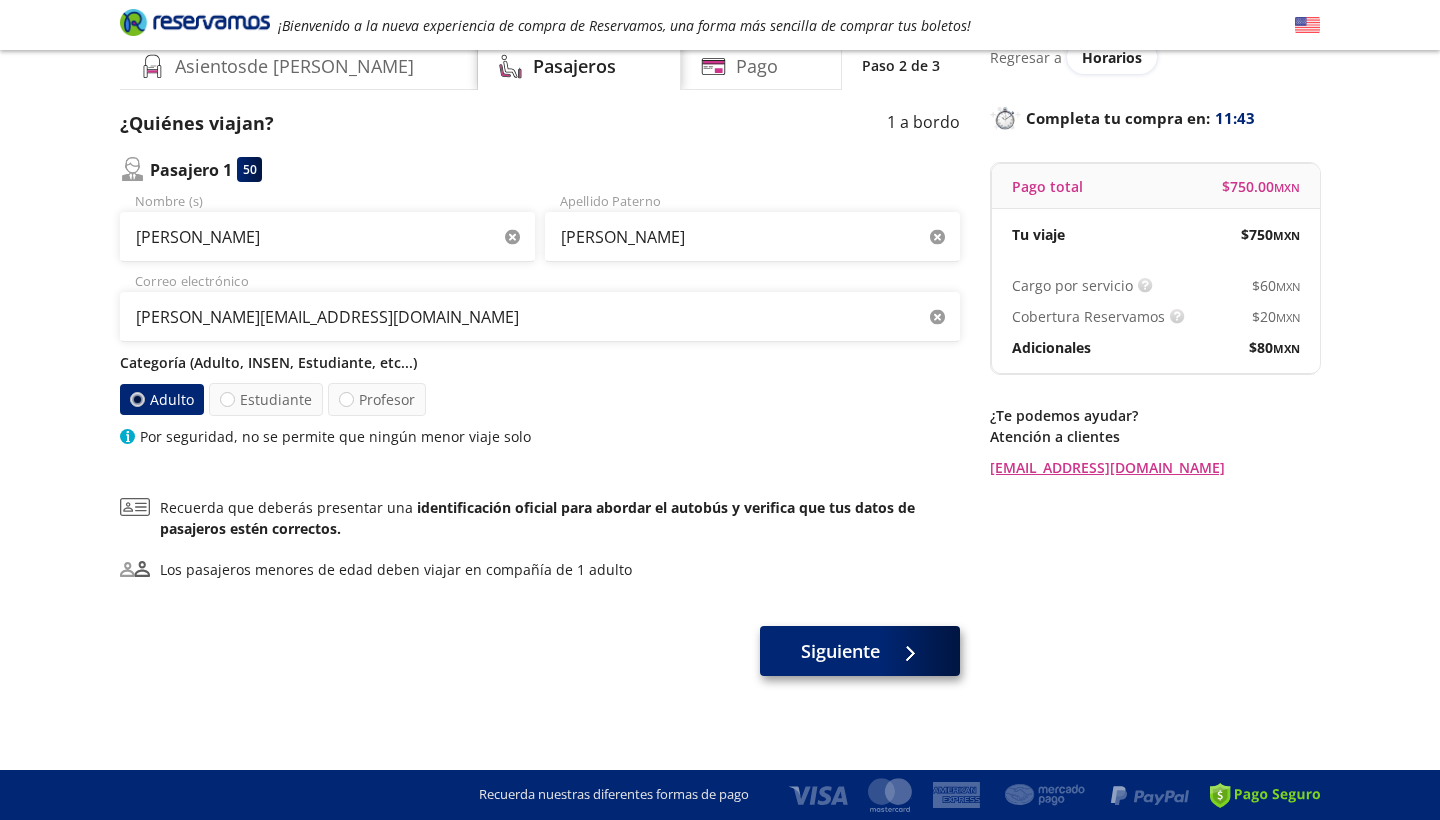 click on "Siguiente" at bounding box center (860, 651) 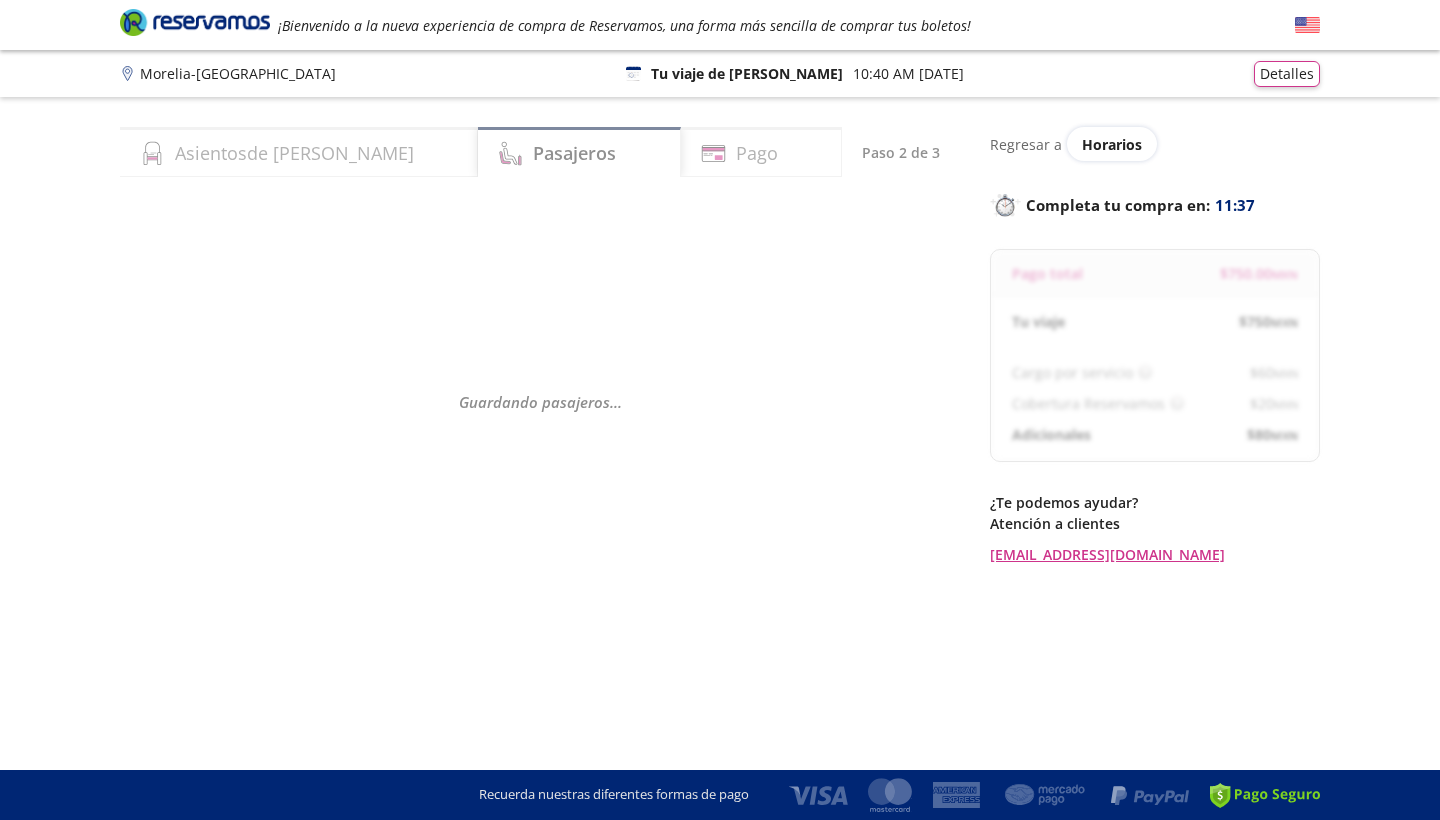 select on "MX" 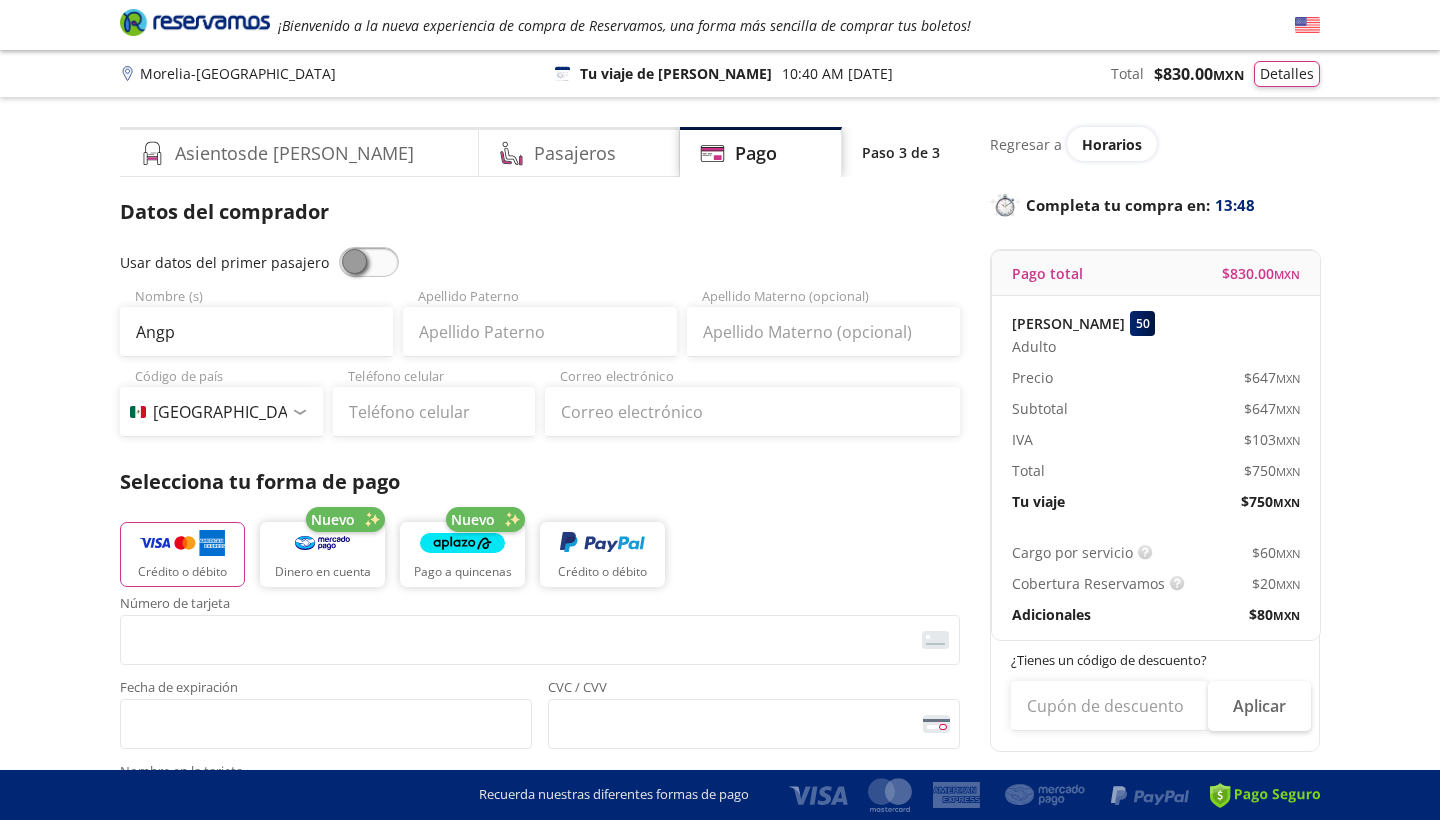 click at bounding box center (369, 262) 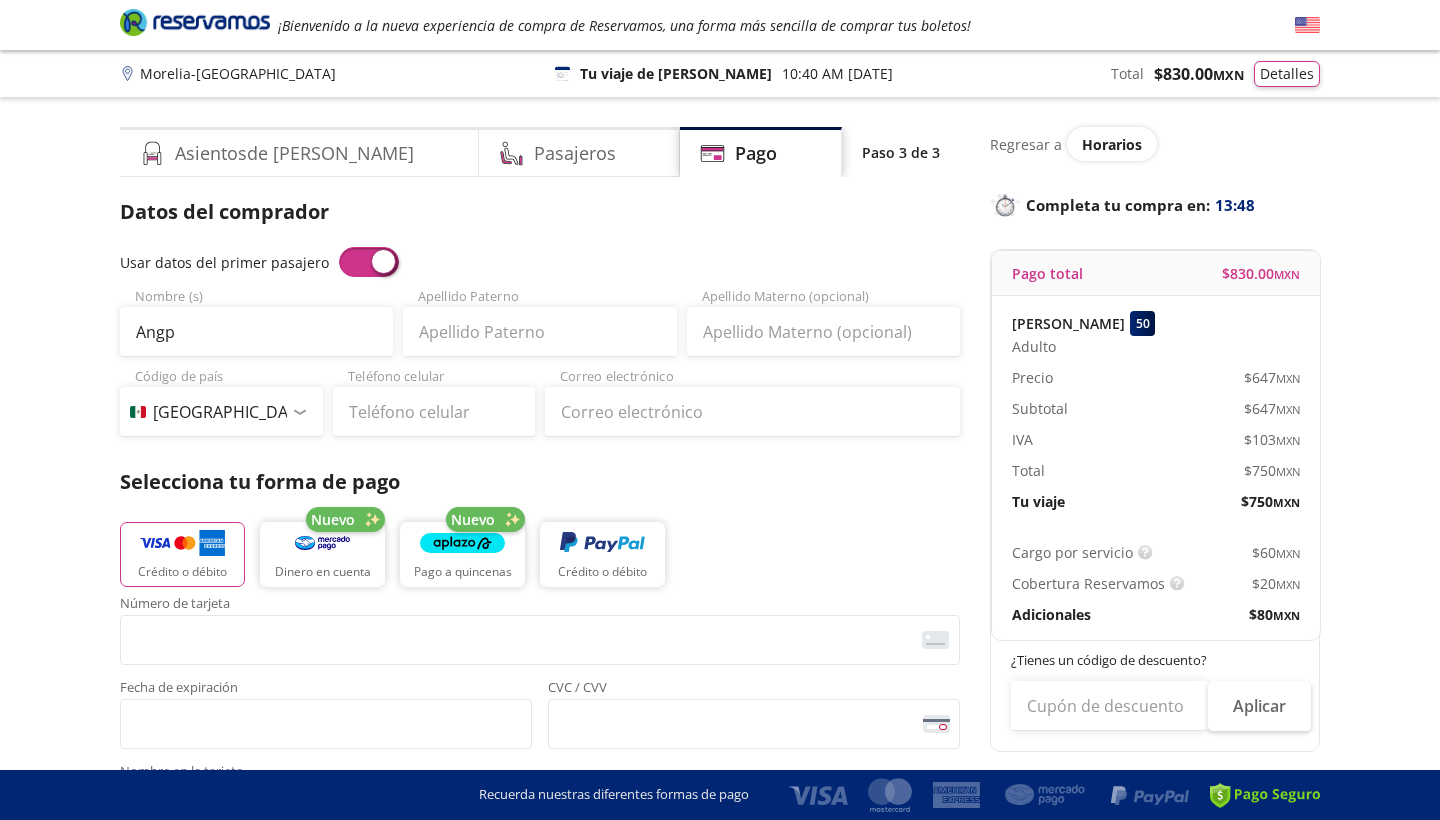 type on "[PERSON_NAME]" 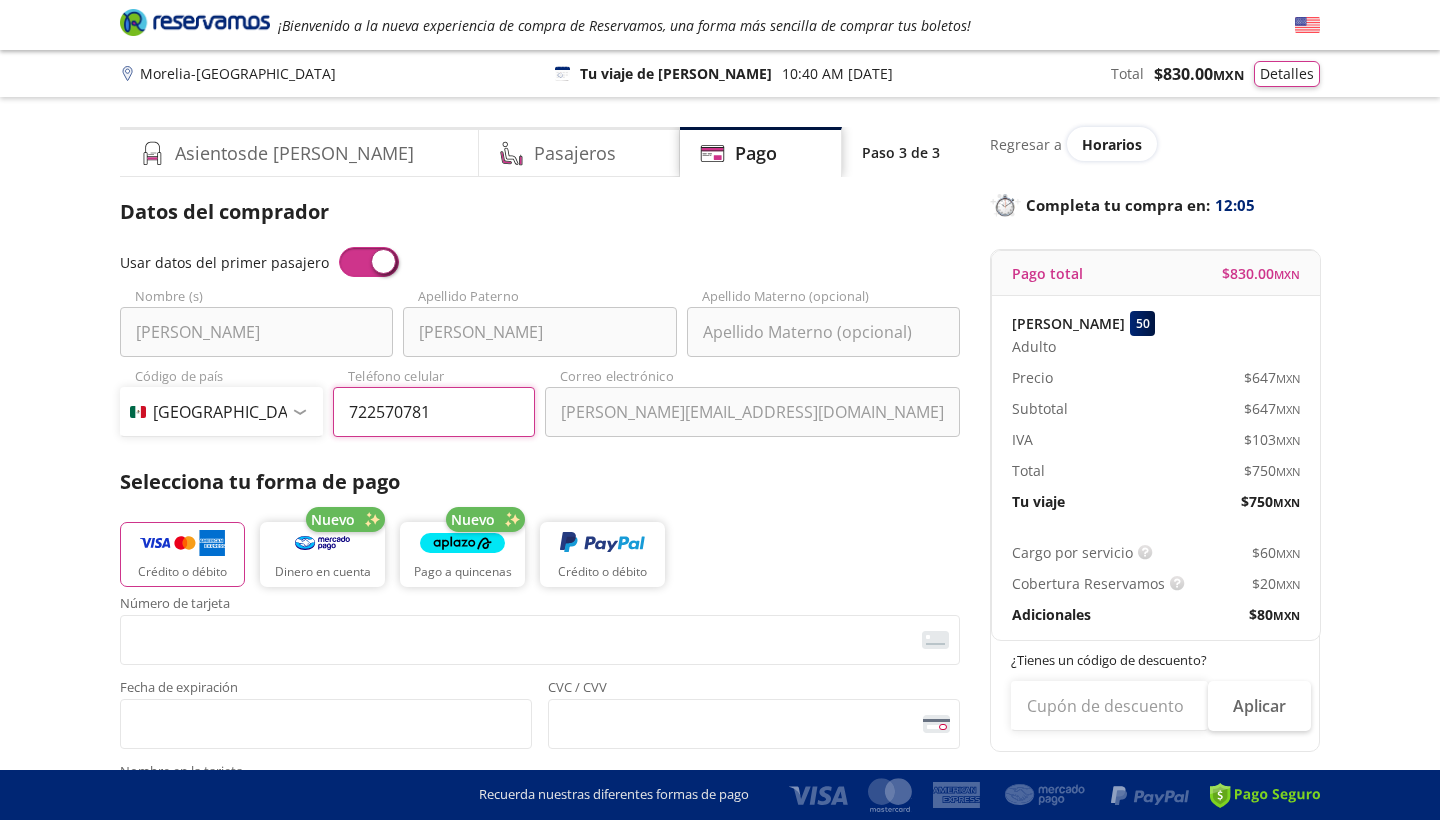 type on "[PHONE_NUMBER]" 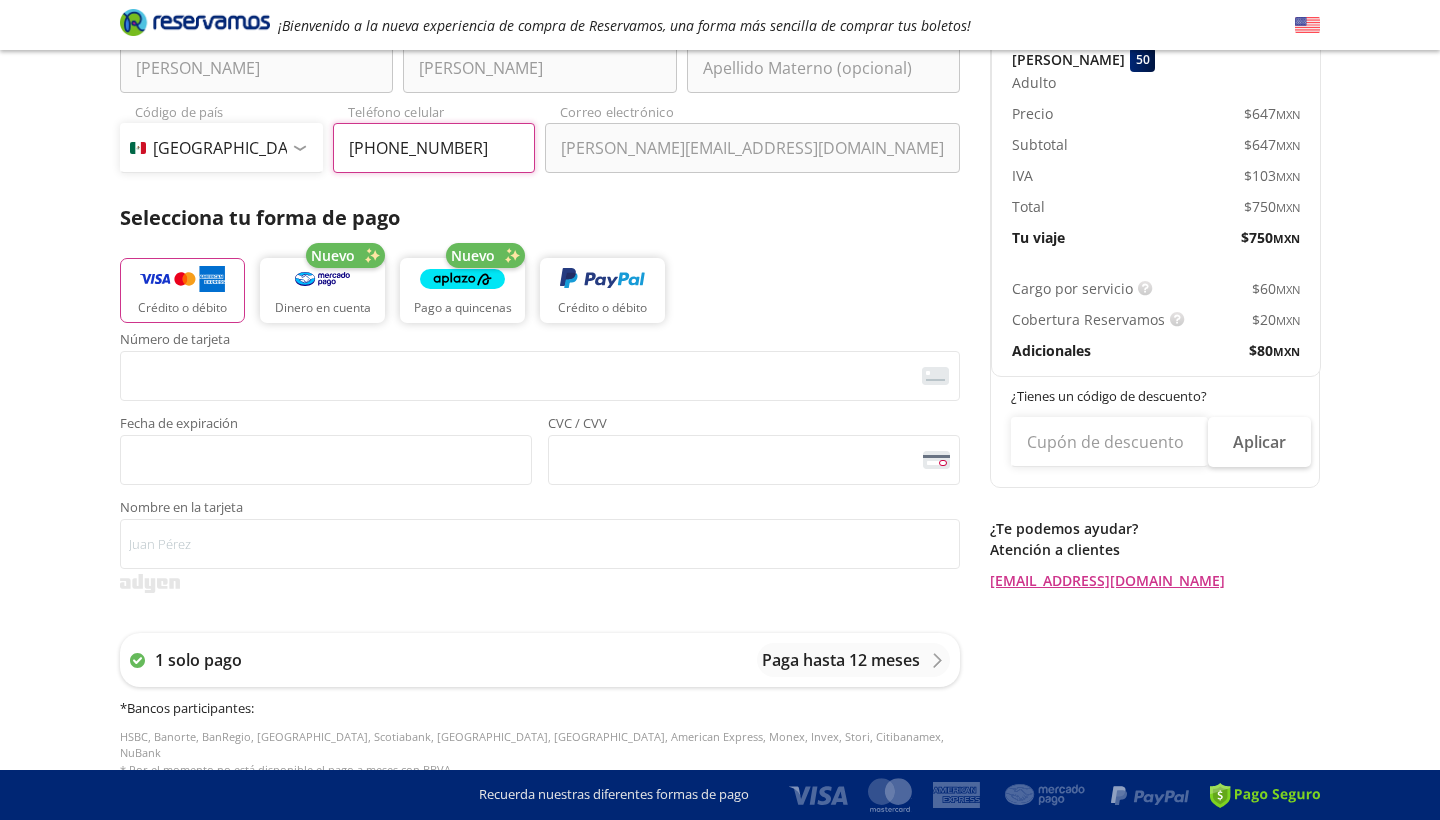 scroll, scrollTop: 270, scrollLeft: 0, axis: vertical 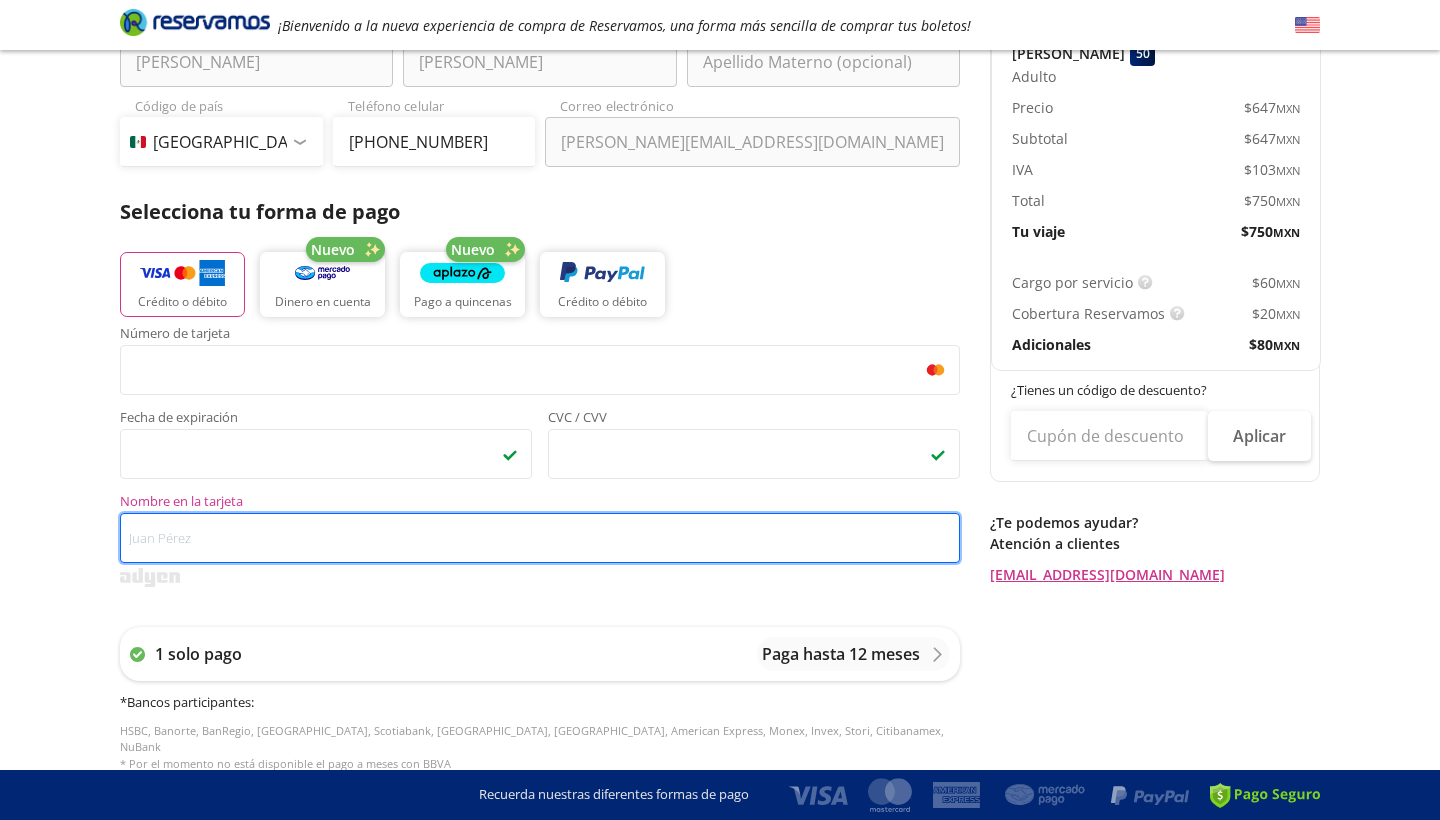 click on "Nombre en la tarjeta" at bounding box center (540, 538) 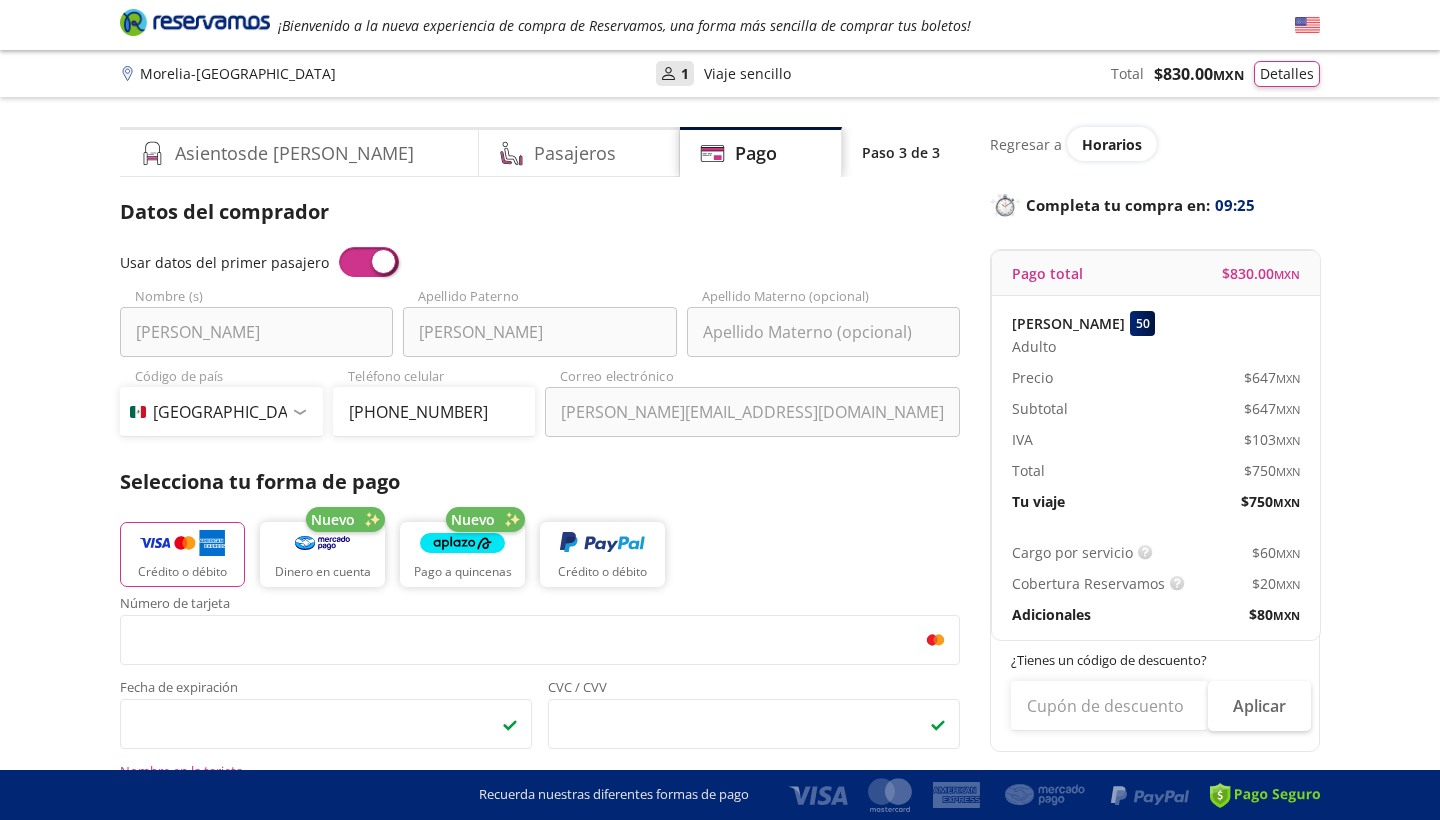 scroll, scrollTop: 0, scrollLeft: 0, axis: both 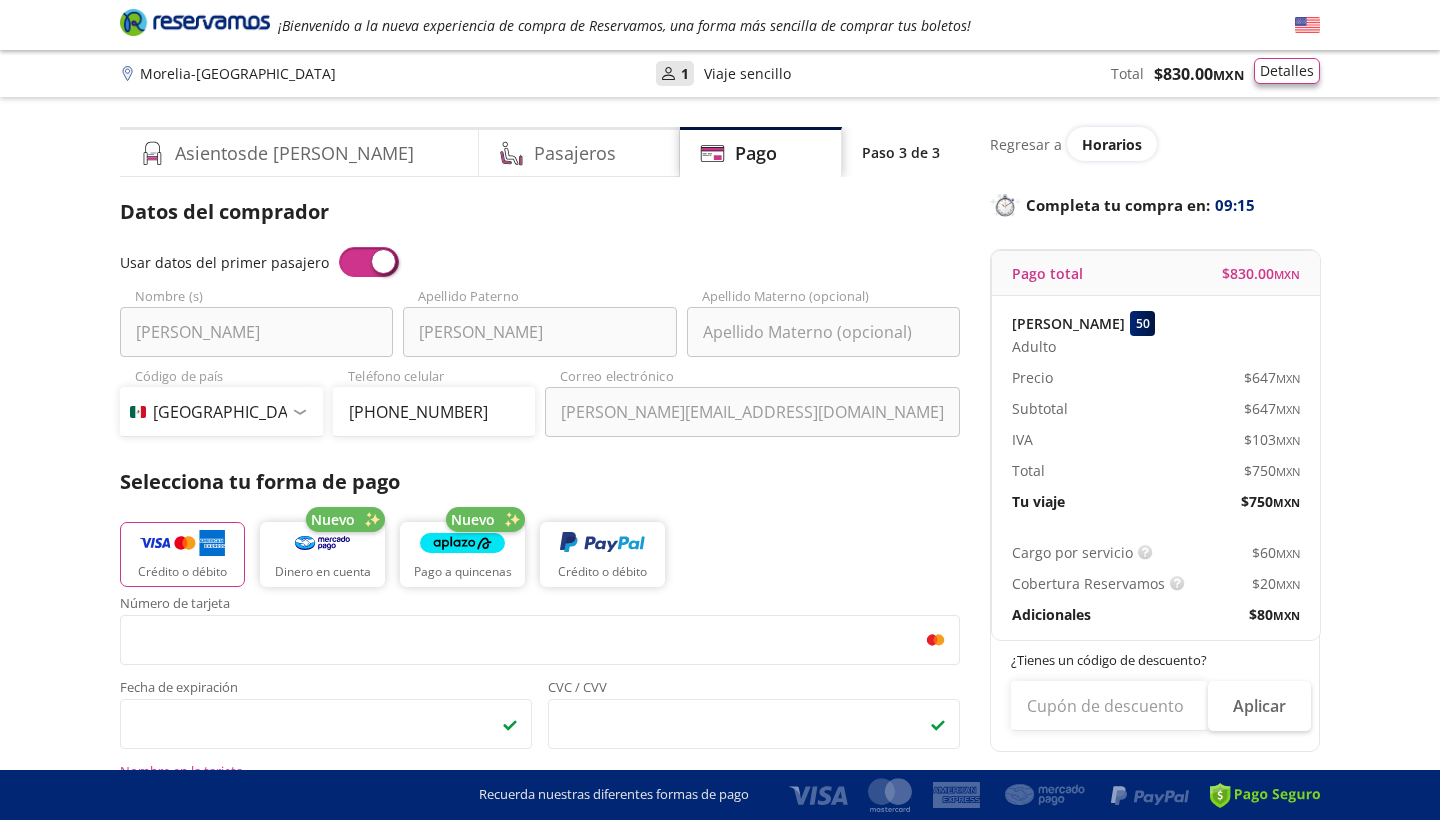 type on "[PERSON_NAME]" 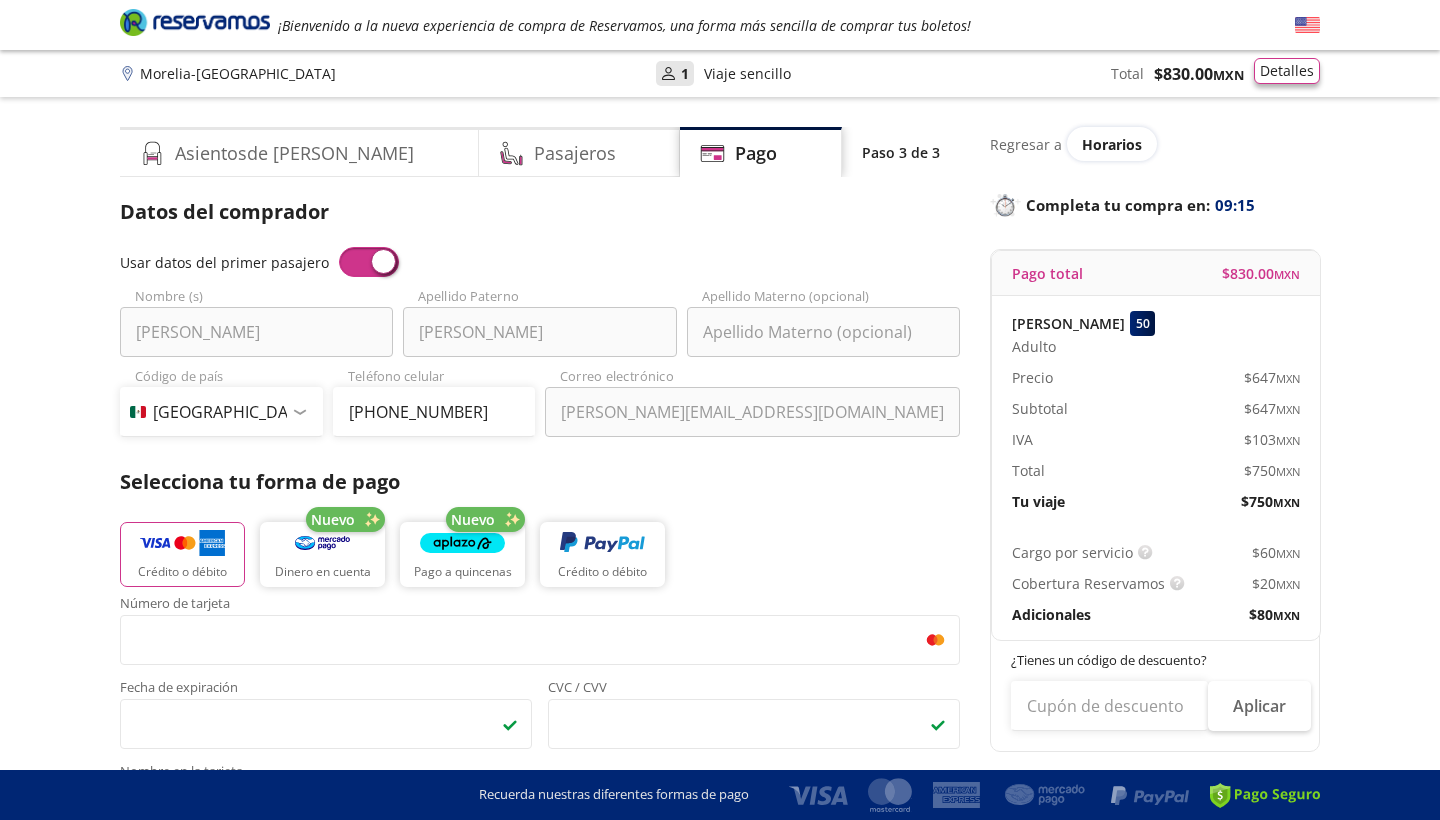click on "Detalles" at bounding box center (1287, 71) 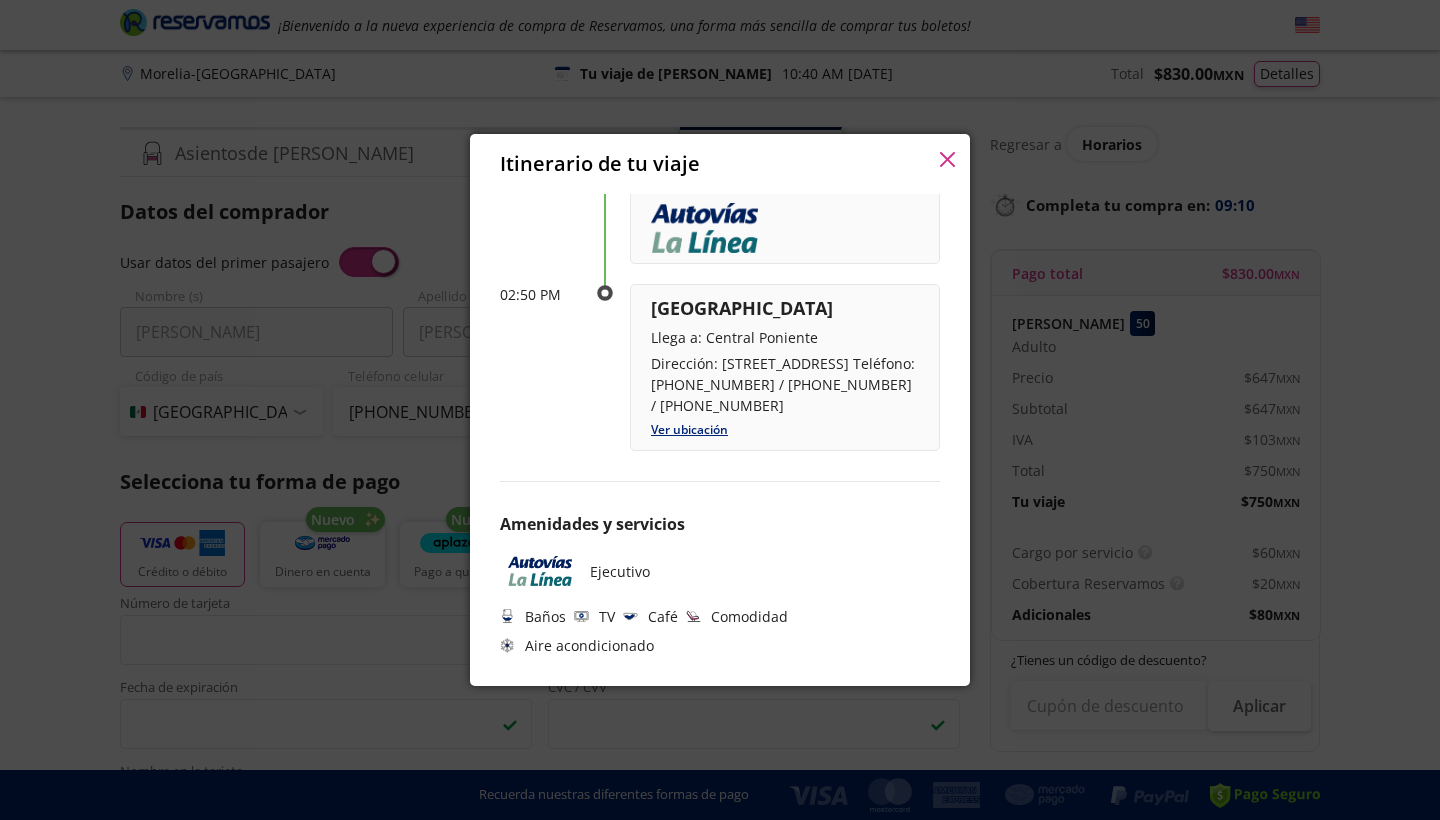 scroll, scrollTop: 298, scrollLeft: 0, axis: vertical 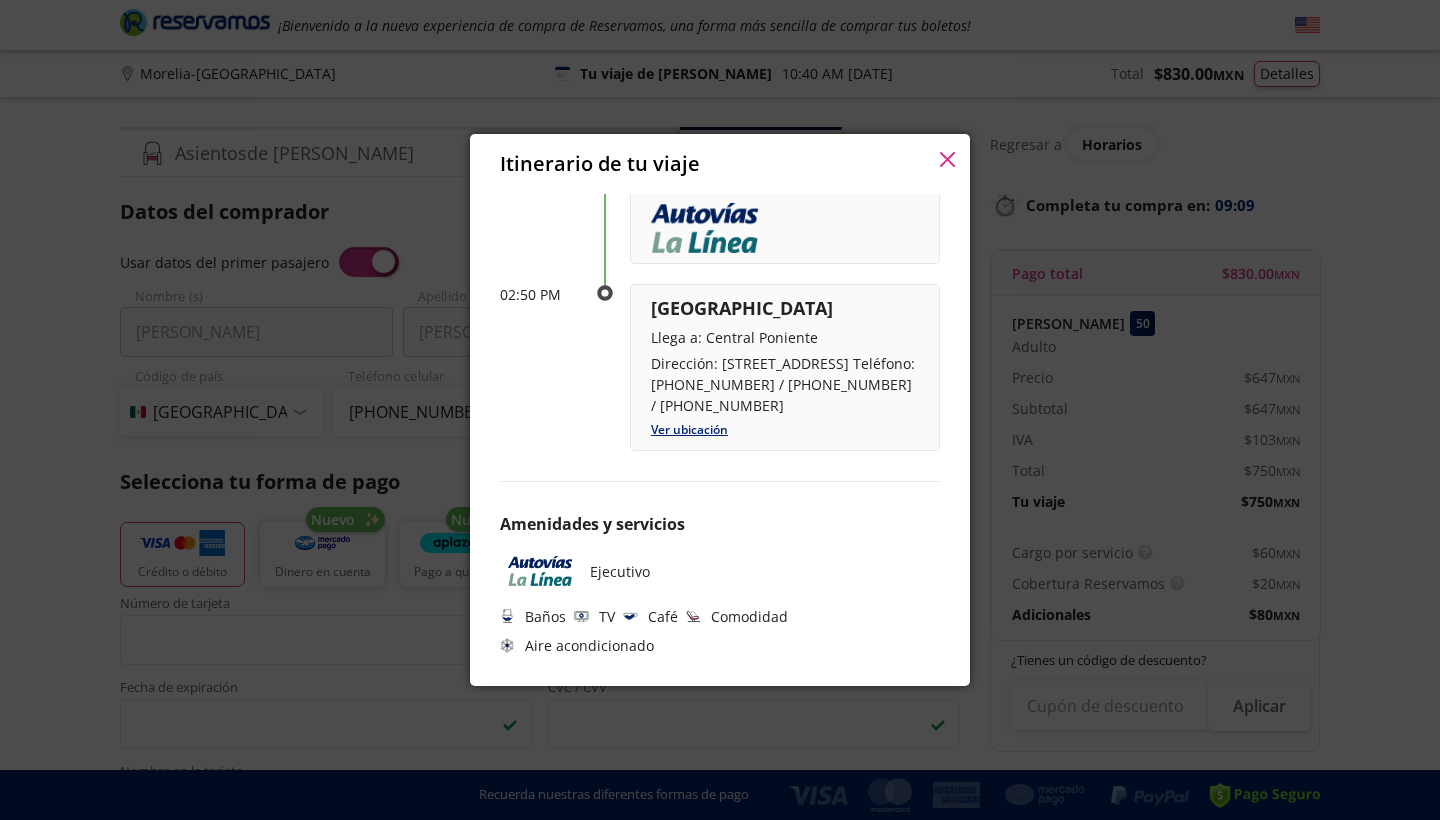 click 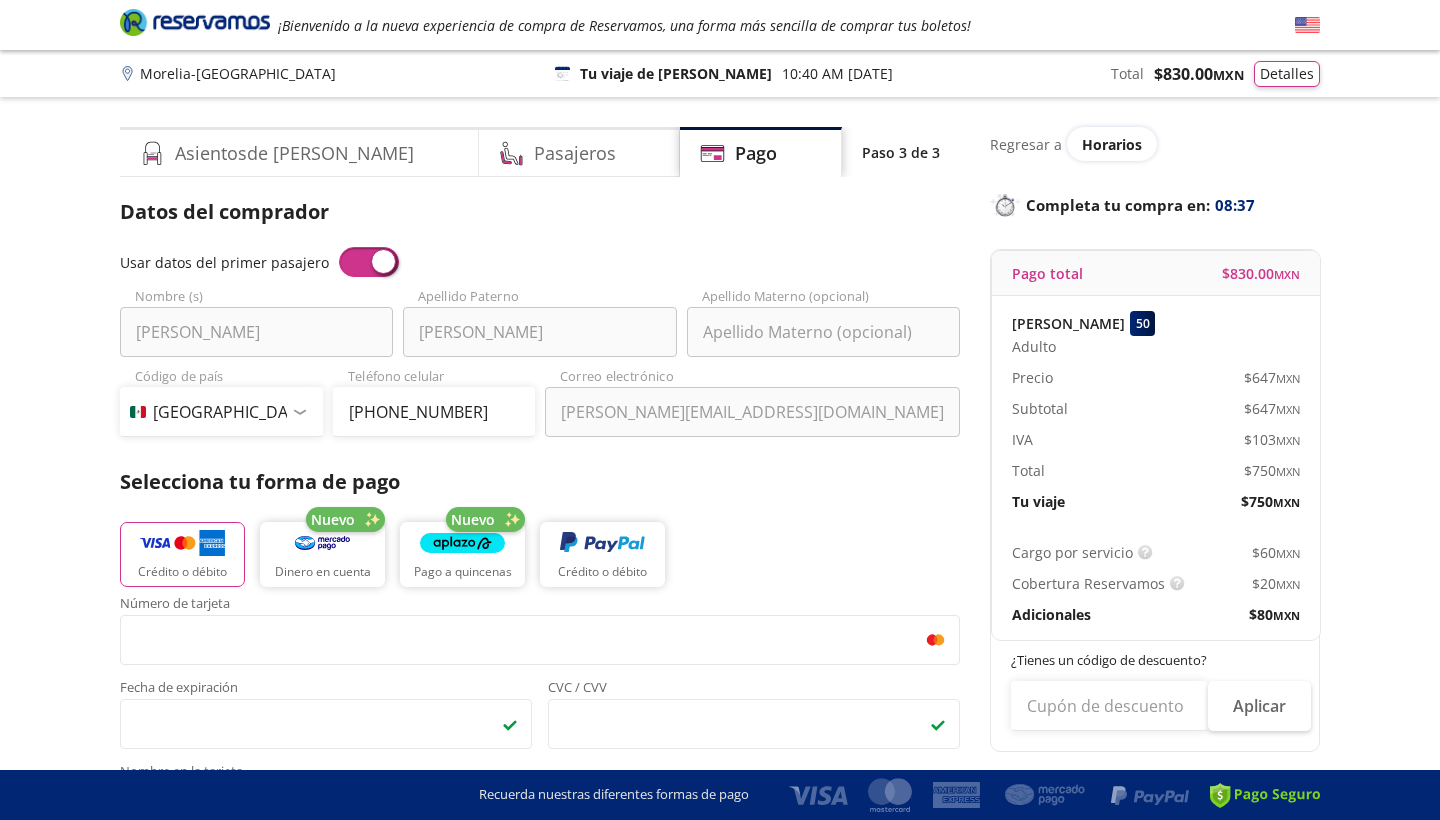 scroll, scrollTop: 0, scrollLeft: 0, axis: both 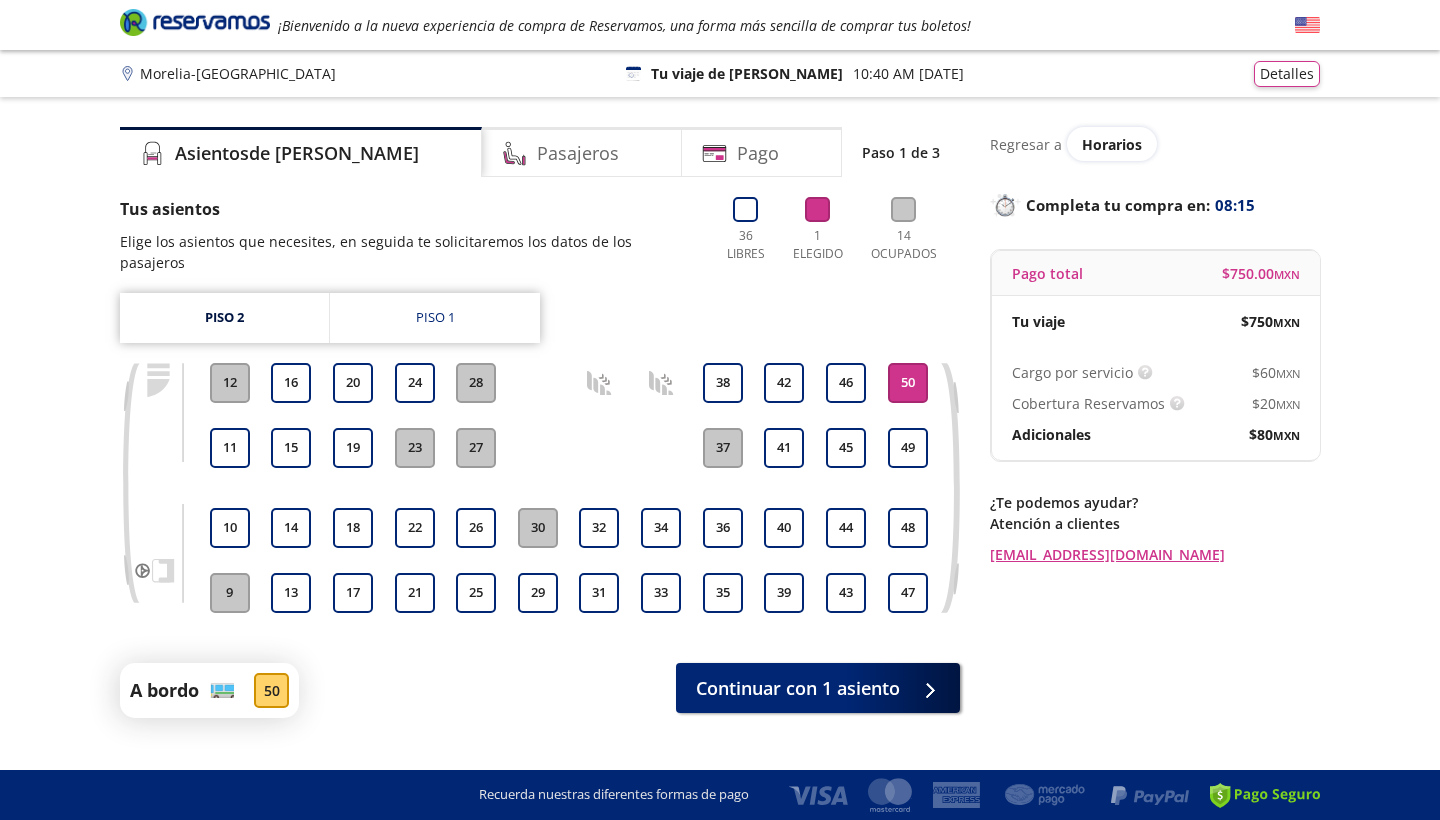 click at bounding box center (195, 22) 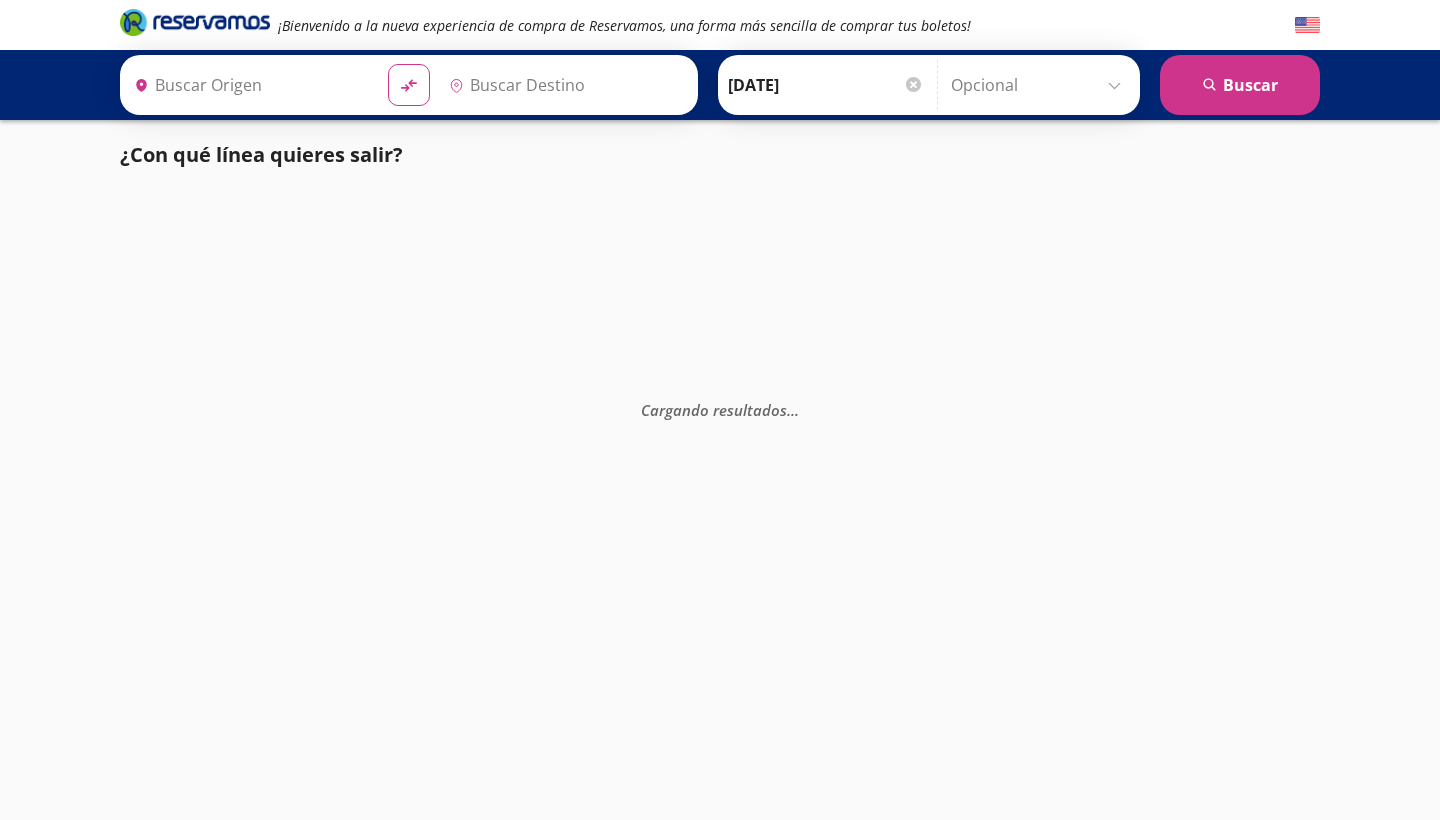 type on "[GEOGRAPHIC_DATA], [GEOGRAPHIC_DATA]" 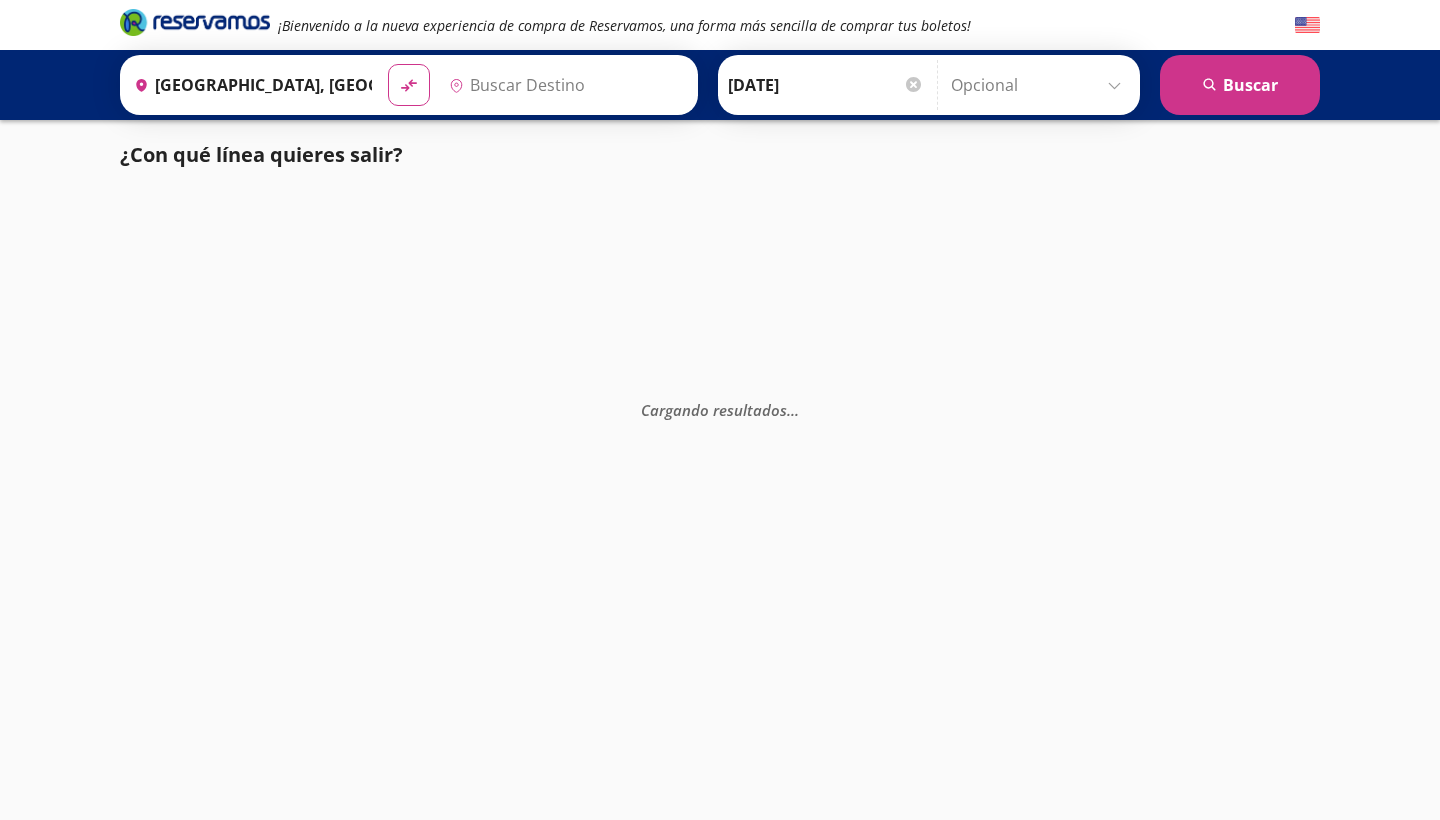 type on "[GEOGRAPHIC_DATA], [GEOGRAPHIC_DATA]" 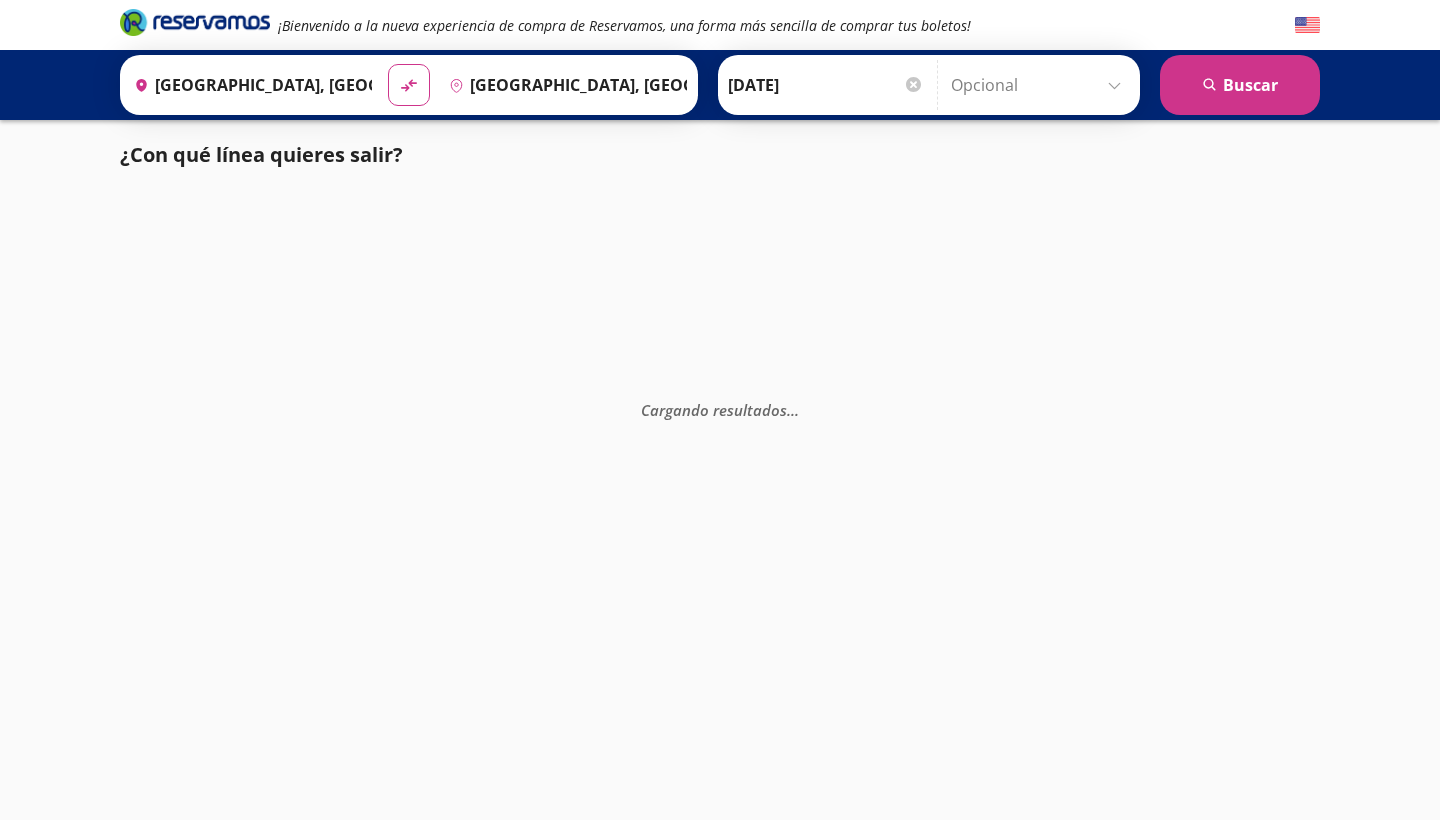 scroll, scrollTop: 0, scrollLeft: 0, axis: both 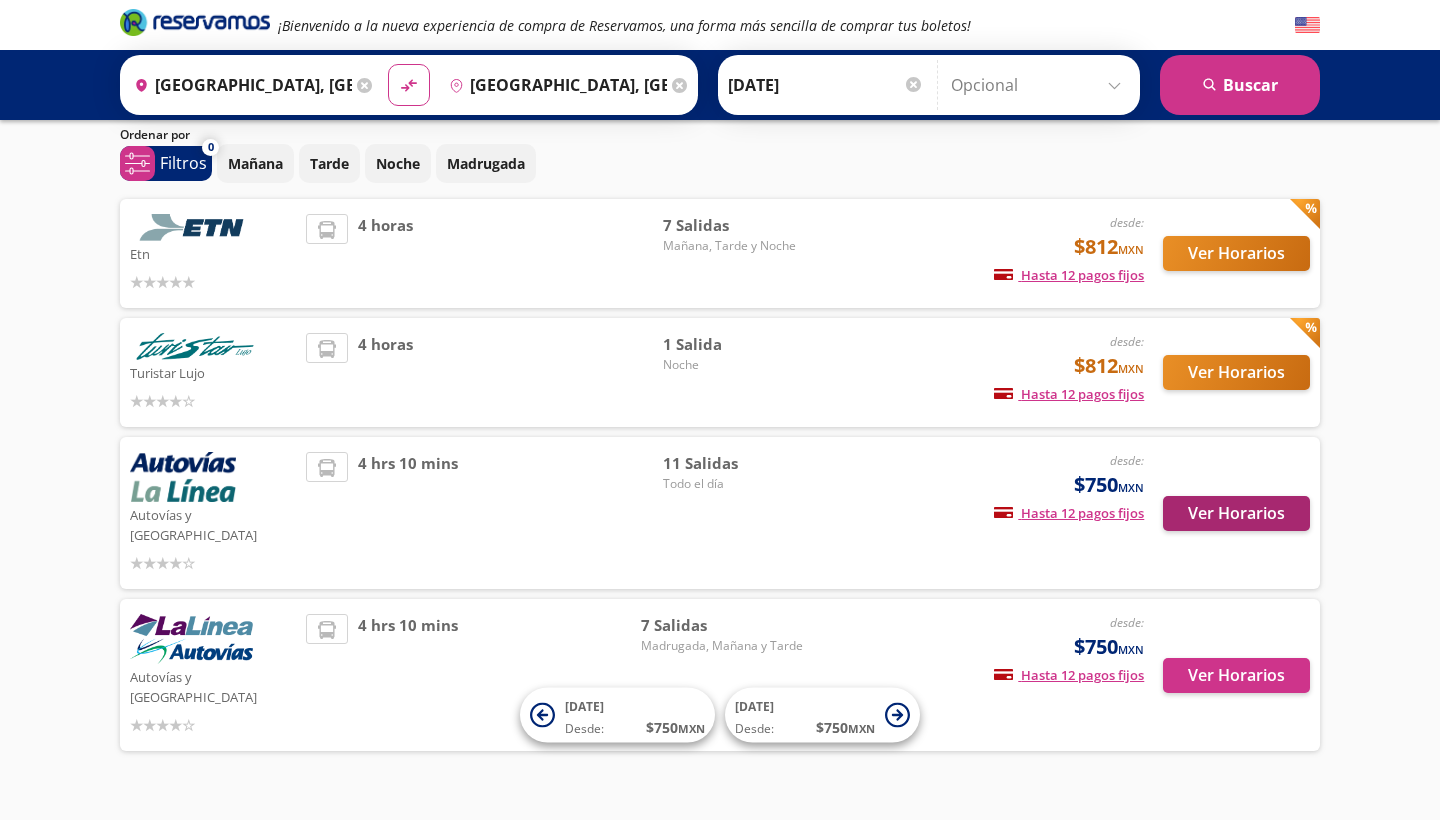 click on "Ver Horarios" at bounding box center [1236, 513] 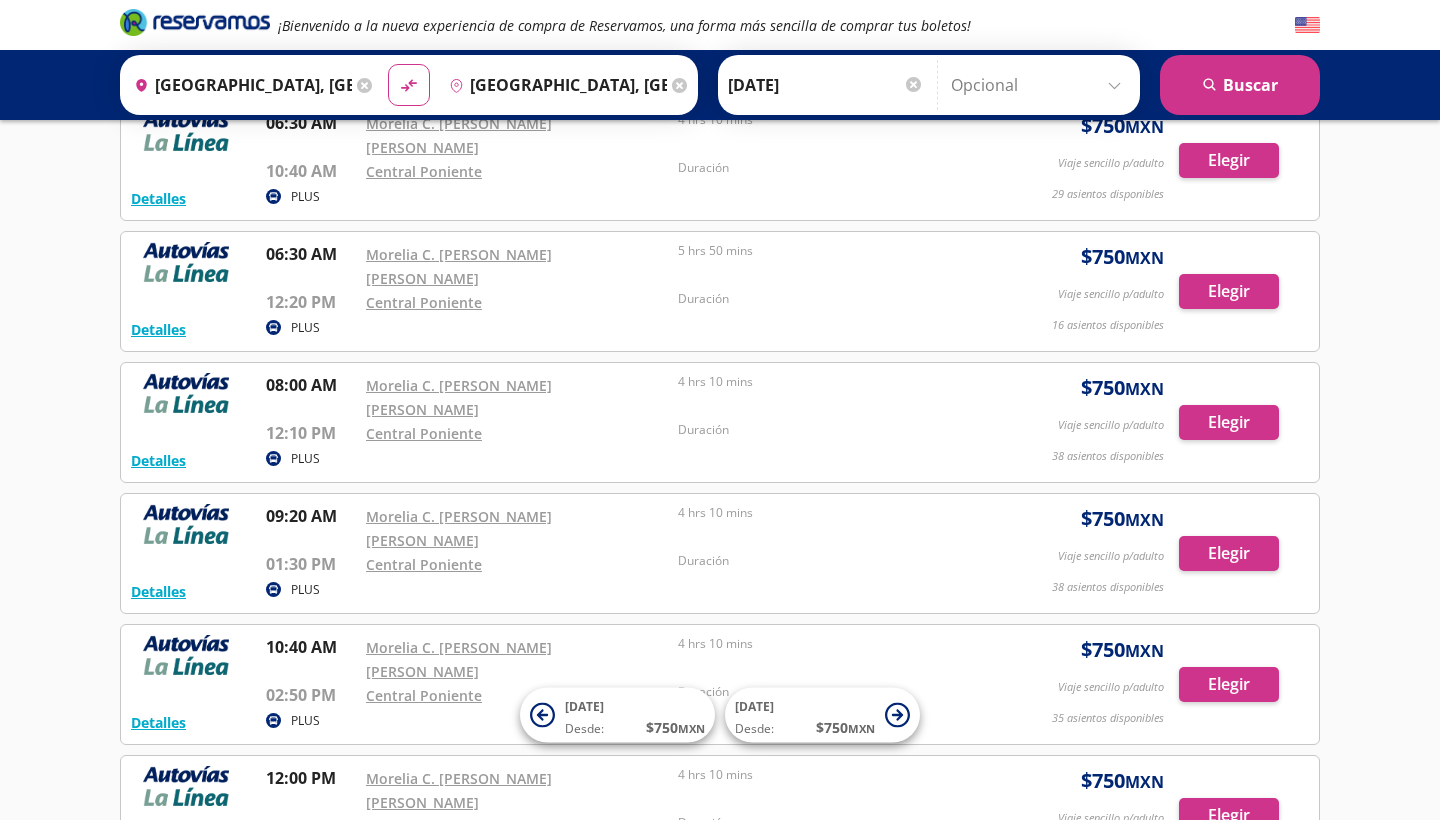 scroll, scrollTop: 393, scrollLeft: 0, axis: vertical 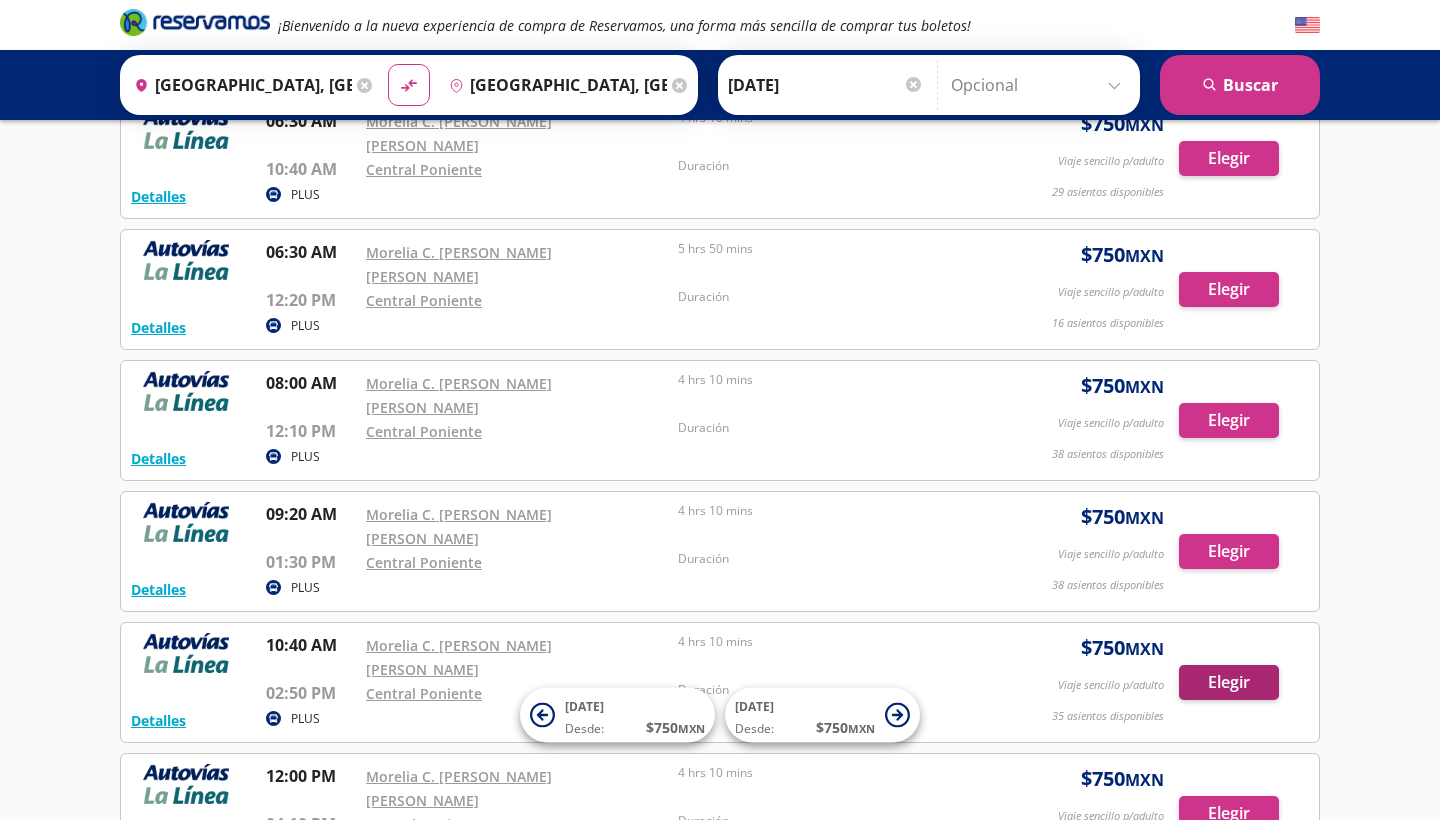 click on "Elegir" at bounding box center [1229, 682] 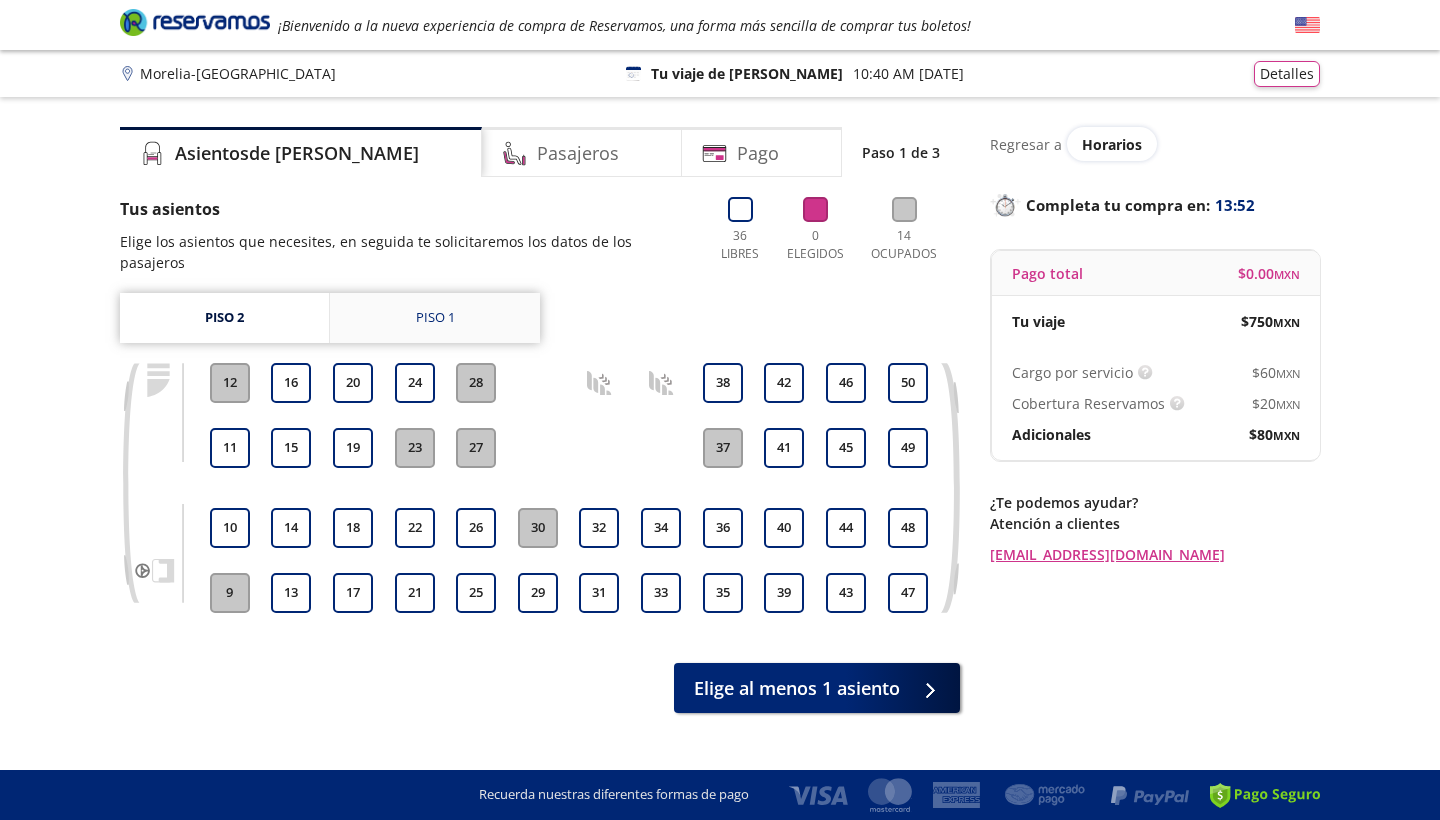 click on "Piso 1" at bounding box center [435, 318] 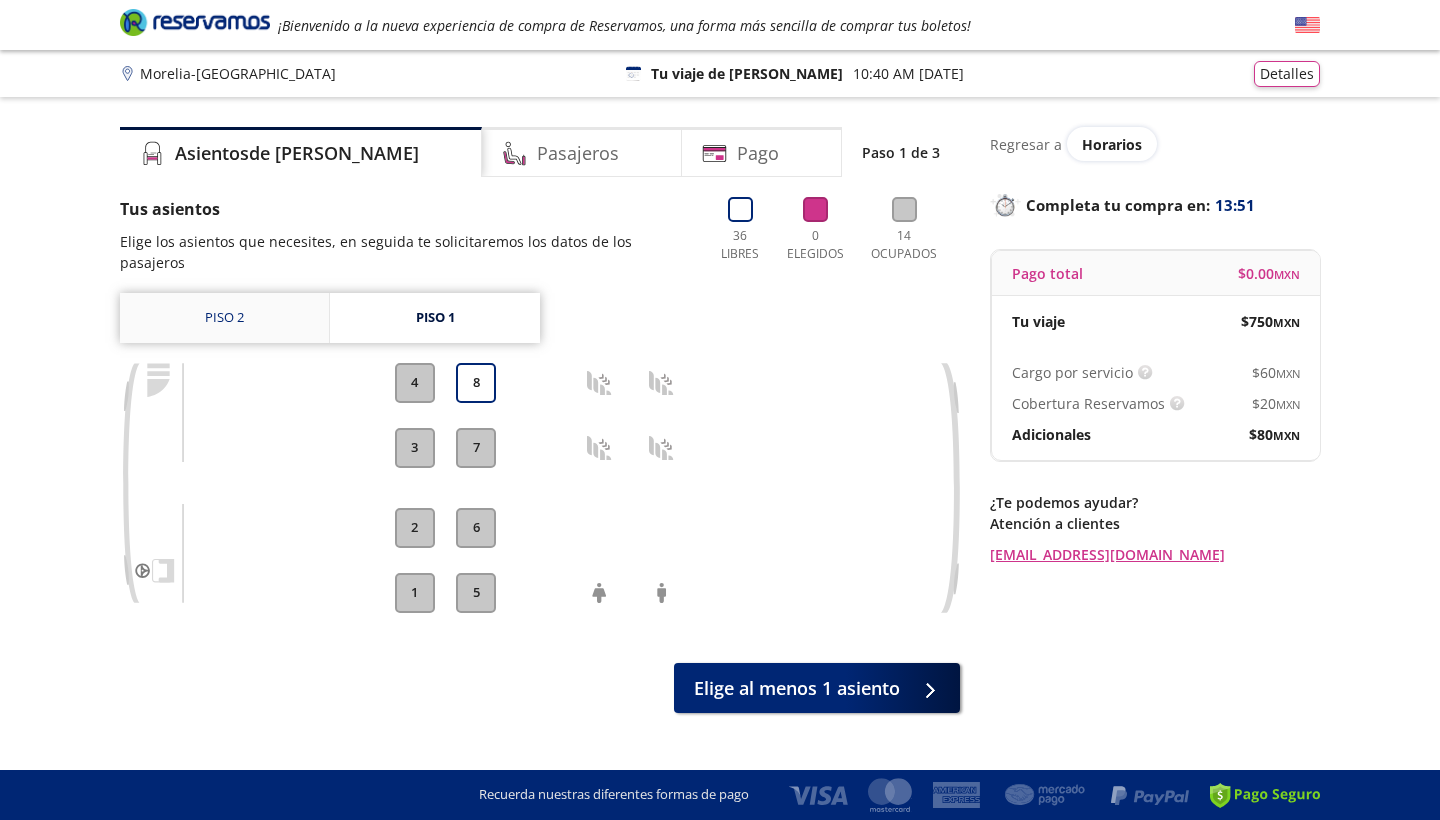 click on "Piso 2" at bounding box center [224, 318] 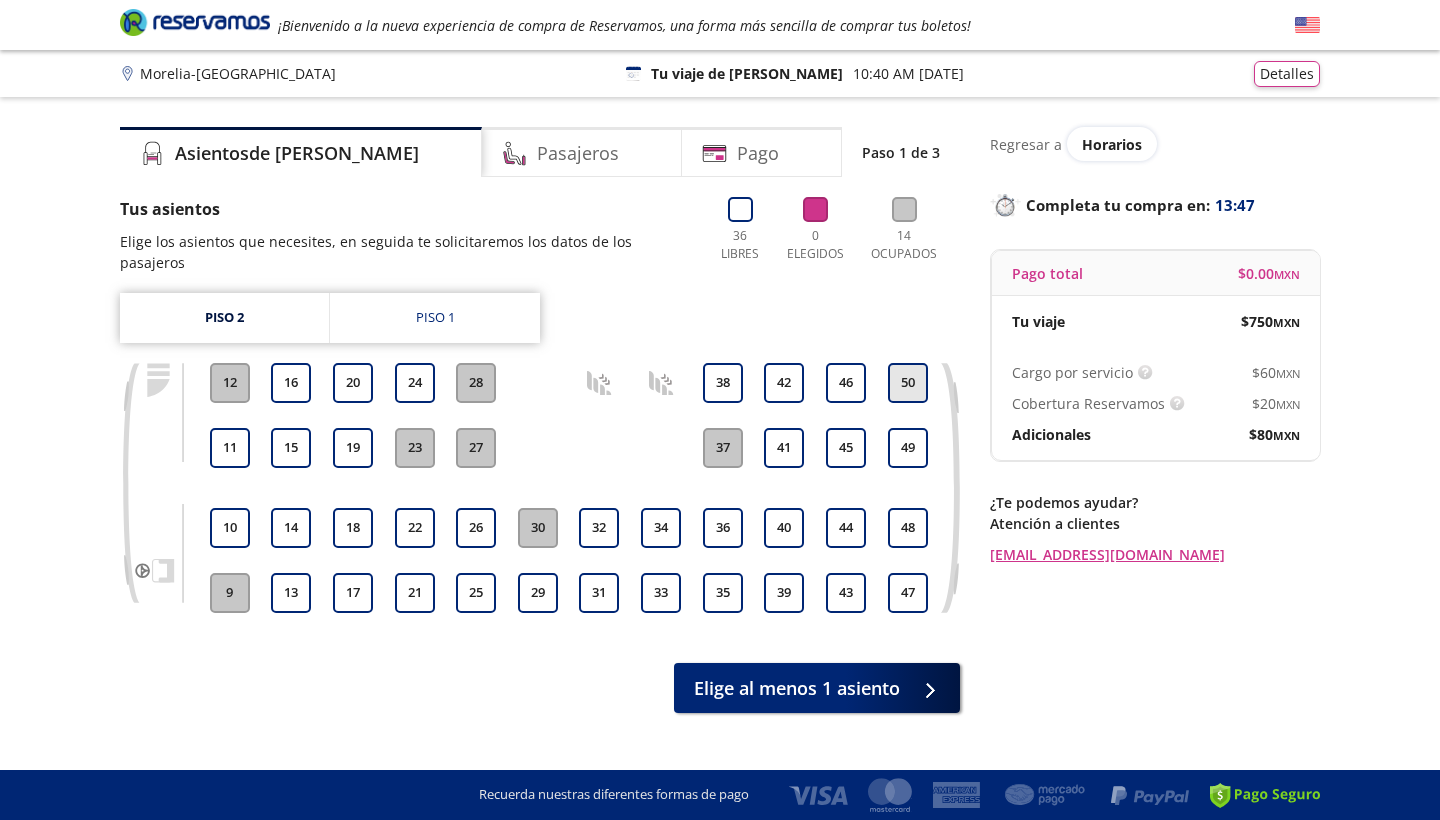 click on "50" at bounding box center [908, 383] 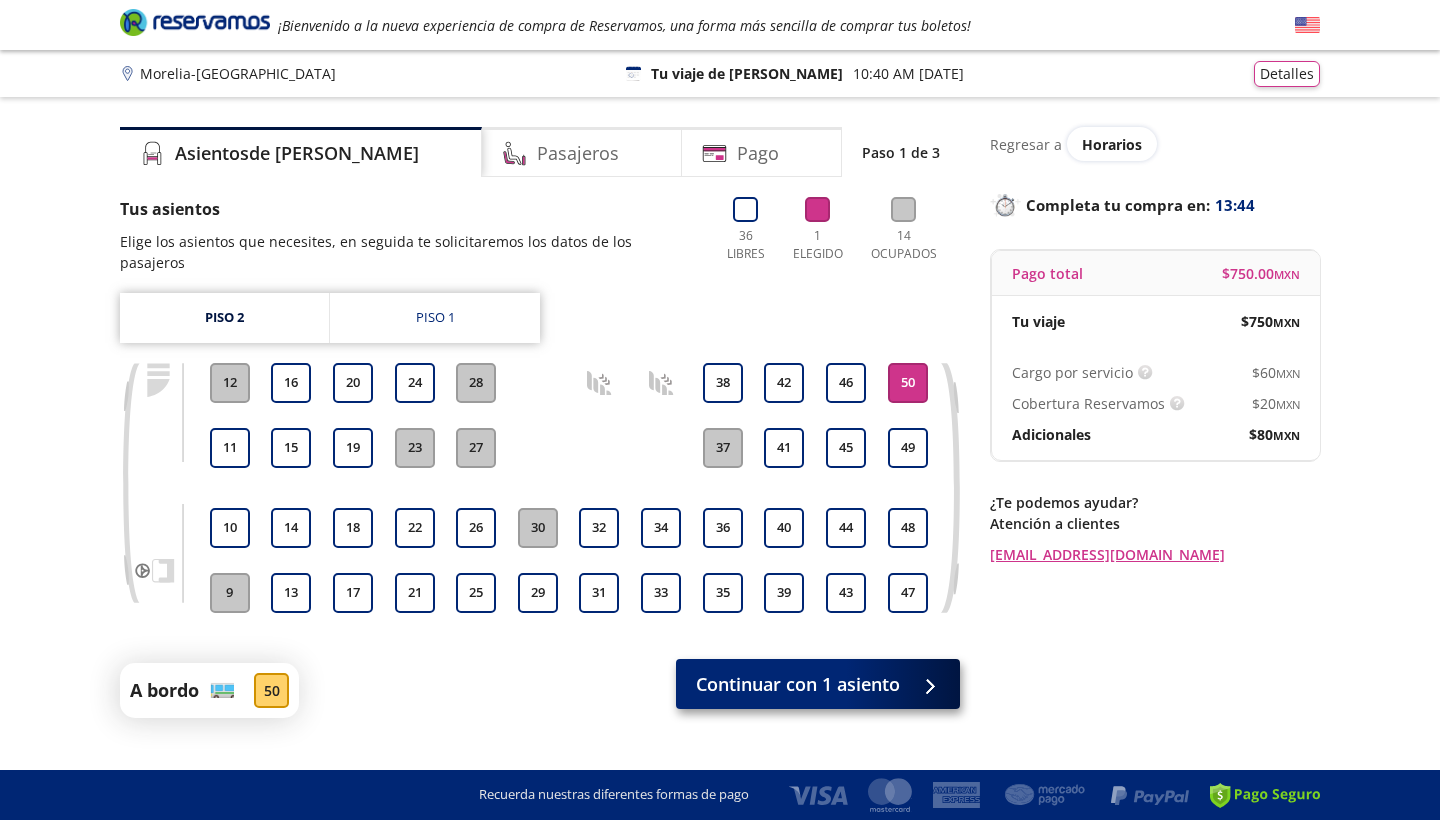 click on "Continuar con 1 asiento" at bounding box center [798, 684] 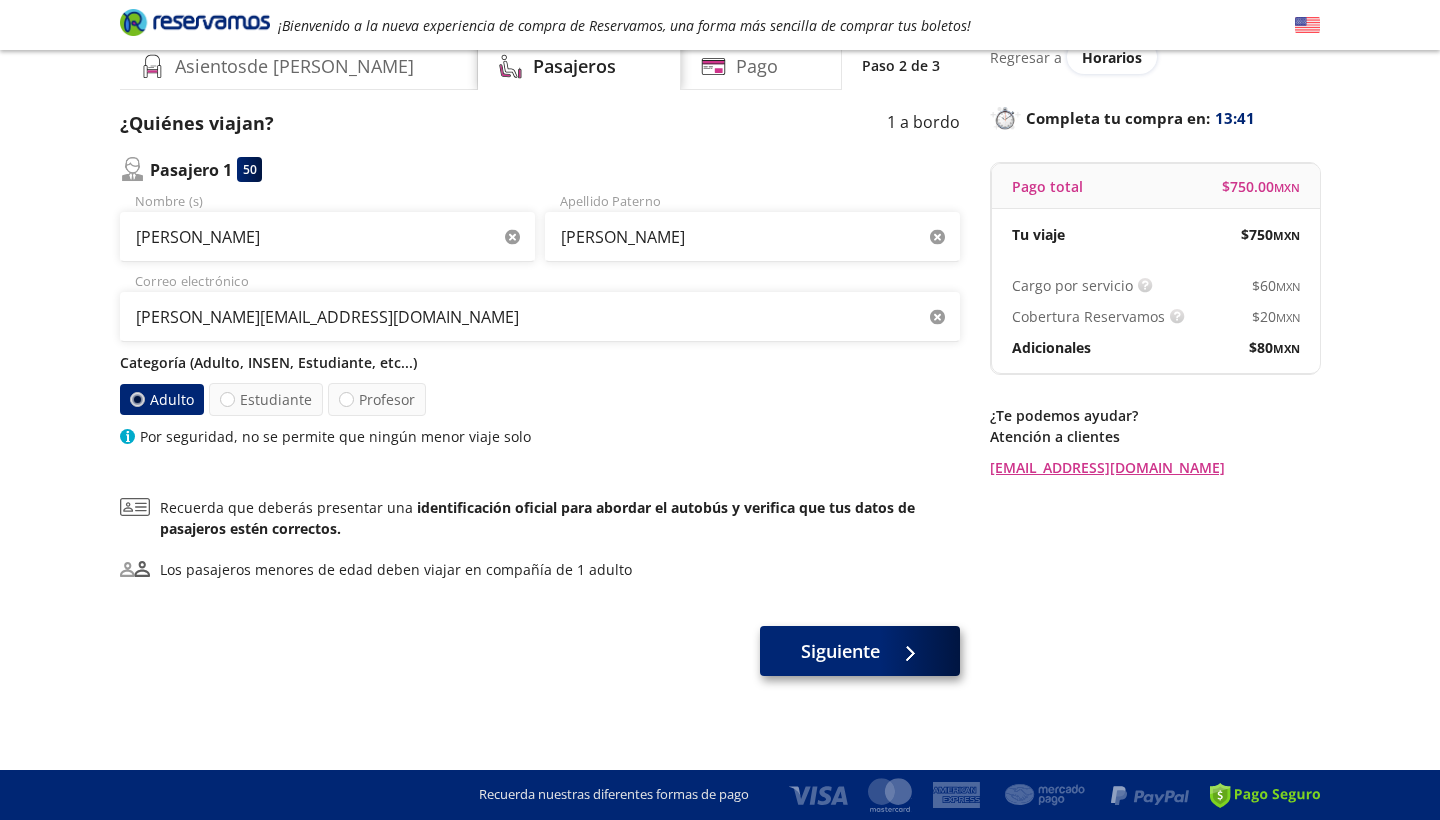scroll, scrollTop: 87, scrollLeft: 0, axis: vertical 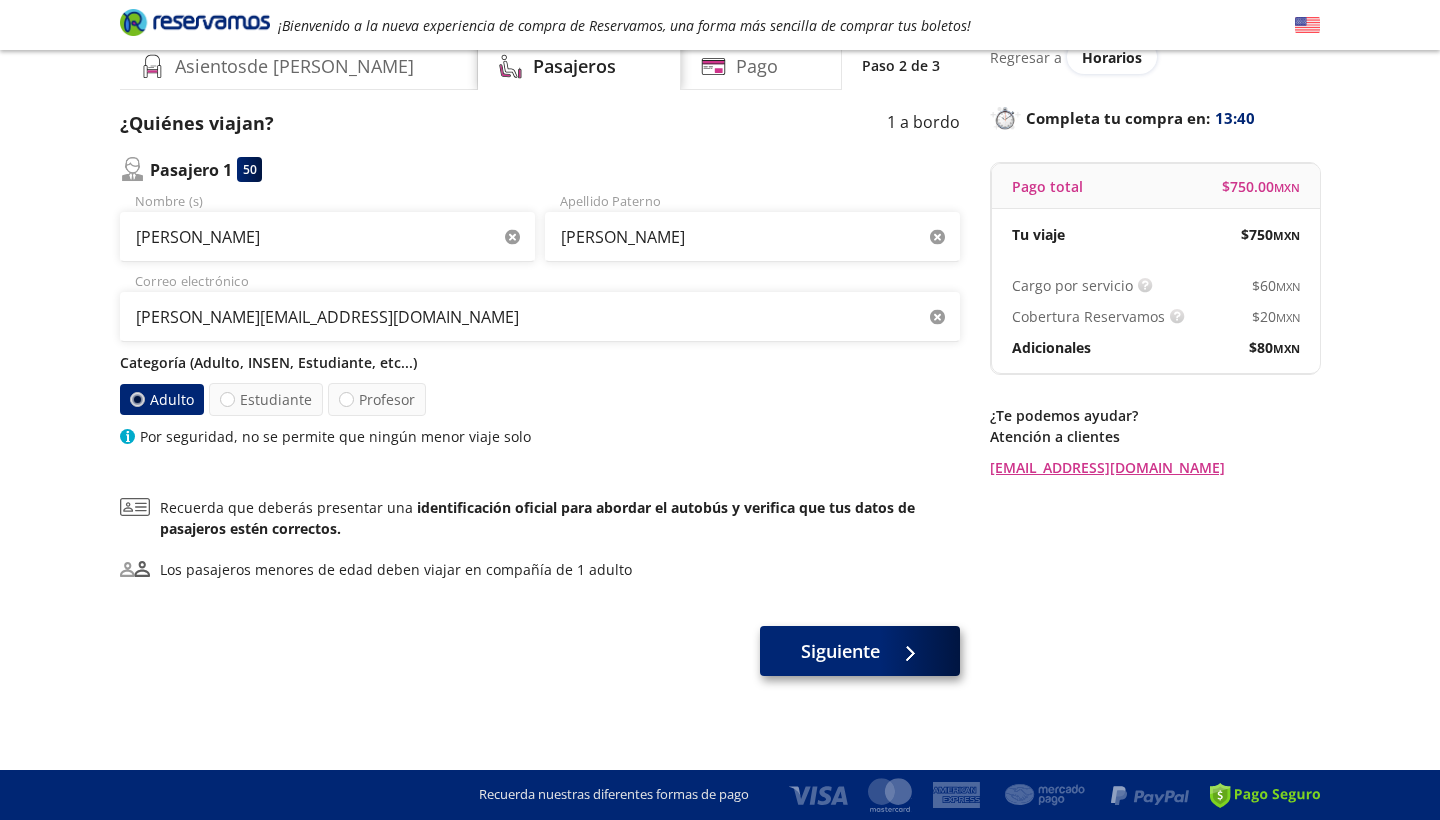 click on "Siguiente" at bounding box center [840, 651] 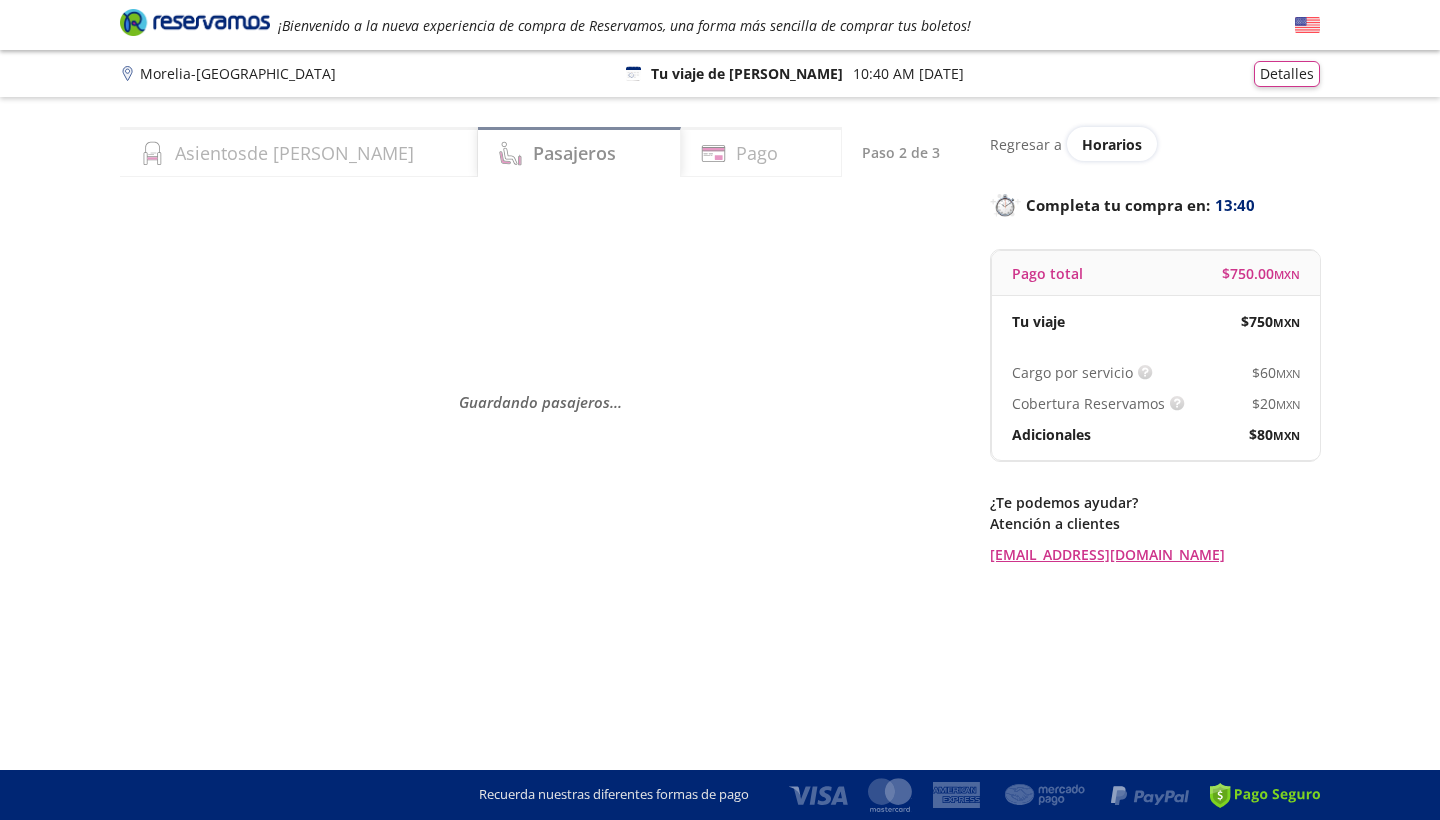 scroll, scrollTop: 0, scrollLeft: 0, axis: both 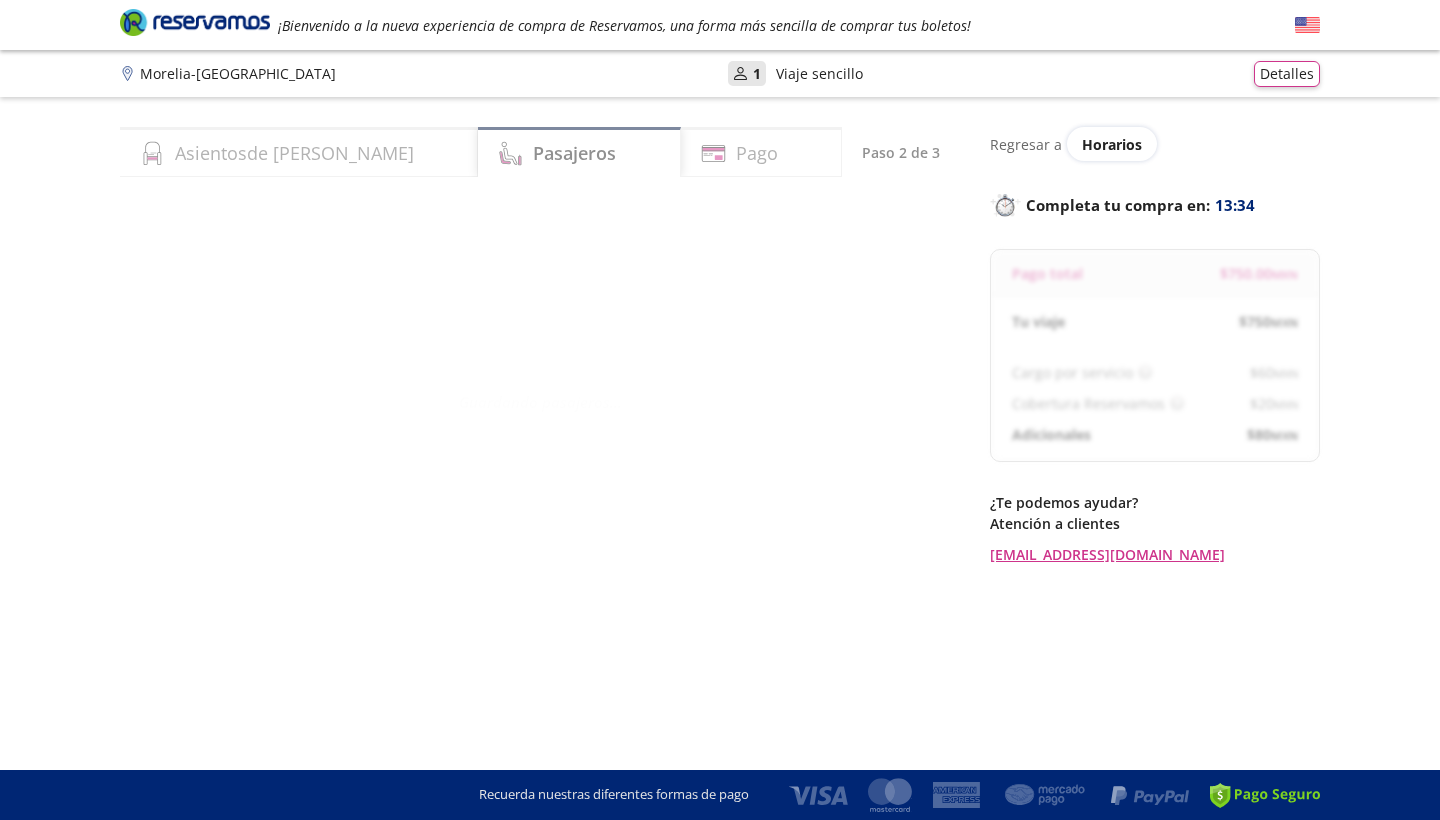 select on "MX" 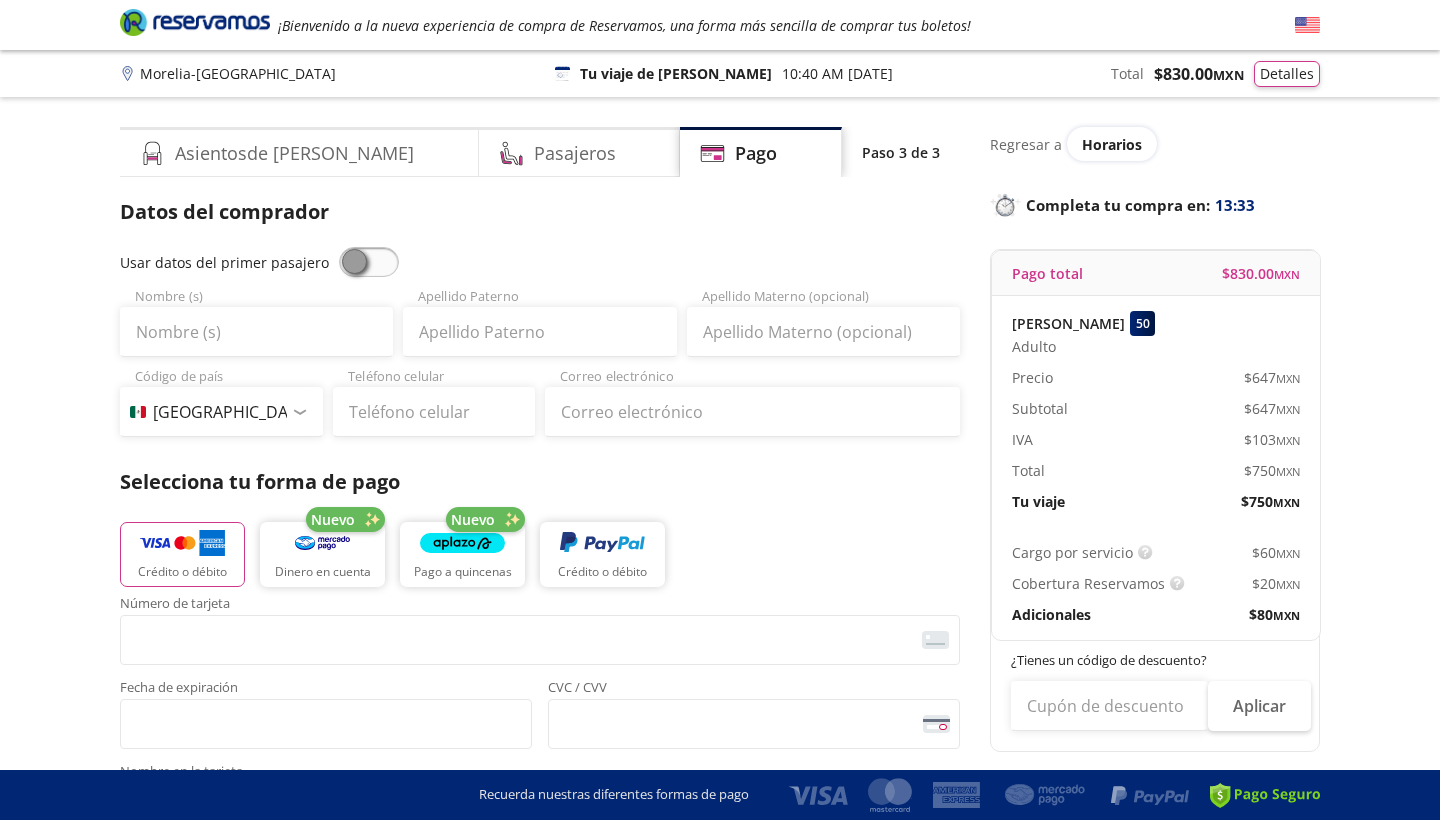 click on "Servicios adicionales ¿Tienes un código de descuento? Aplicar Datos del comprador Usar datos del primer pasajero Nombre (s) Apellido [PERSON_NAME] Apellido Materno (opcional) Código de país [GEOGRAPHIC_DATA] +1 [GEOGRAPHIC_DATA] +52 [GEOGRAPHIC_DATA] +57 [GEOGRAPHIC_DATA] +55 [GEOGRAPHIC_DATA] +93 [GEOGRAPHIC_DATA] +355 [GEOGRAPHIC_DATA] +49 [GEOGRAPHIC_DATA] +376 [GEOGRAPHIC_DATA] +244 [GEOGRAPHIC_DATA] +1 [GEOGRAPHIC_DATA] +1 [GEOGRAPHIC_DATA] +966 [GEOGRAPHIC_DATA] +213 [GEOGRAPHIC_DATA] +54 [GEOGRAPHIC_DATA] +374 [GEOGRAPHIC_DATA] +297 [GEOGRAPHIC_DATA] +61 [GEOGRAPHIC_DATA] +43 [GEOGRAPHIC_DATA] +994 [GEOGRAPHIC_DATA] +1 [GEOGRAPHIC_DATA] +880 [GEOGRAPHIC_DATA] +1 [GEOGRAPHIC_DATA] +973 [GEOGRAPHIC_DATA] +32 [GEOGRAPHIC_DATA] +501 [GEOGRAPHIC_DATA] +229 [GEOGRAPHIC_DATA] +1 [GEOGRAPHIC_DATA] +375 [GEOGRAPHIC_DATA] +95 [GEOGRAPHIC_DATA] +591 [GEOGRAPHIC_DATA] +387 Botsuana +267 [GEOGRAPHIC_DATA] +673 [GEOGRAPHIC_DATA] +359 [GEOGRAPHIC_DATA] +226 [GEOGRAPHIC_DATA] +257 [GEOGRAPHIC_DATA] +975 [GEOGRAPHIC_DATA] +238 [GEOGRAPHIC_DATA] +855 [GEOGRAPHIC_DATA] +237 [GEOGRAPHIC_DATA] +1 [GEOGRAPHIC_DATA] [GEOGRAPHIC_DATA] +599 [GEOGRAPHIC_DATA] +235 [GEOGRAPHIC_DATA] +56 [GEOGRAPHIC_DATA] +86 [GEOGRAPHIC_DATA] +357 [GEOGRAPHIC_DATA] +269 [GEOGRAPHIC_DATA] +243 [GEOGRAPHIC_DATA] +242 [PERSON_NAME][GEOGRAPHIC_DATA] +850 [PERSON_NAME][GEOGRAPHIC_DATA] +82 [GEOGRAPHIC_DATA] +225 [GEOGRAPHIC_DATA] +506 [GEOGRAPHIC_DATA] +385 [GEOGRAPHIC_DATA] +53 [GEOGRAPHIC_DATA] +599 [GEOGRAPHIC_DATA] +45 [GEOGRAPHIC_DATA] +1 [GEOGRAPHIC_DATA] +593 [GEOGRAPHIC_DATA] +679" at bounding box center [540, 837] 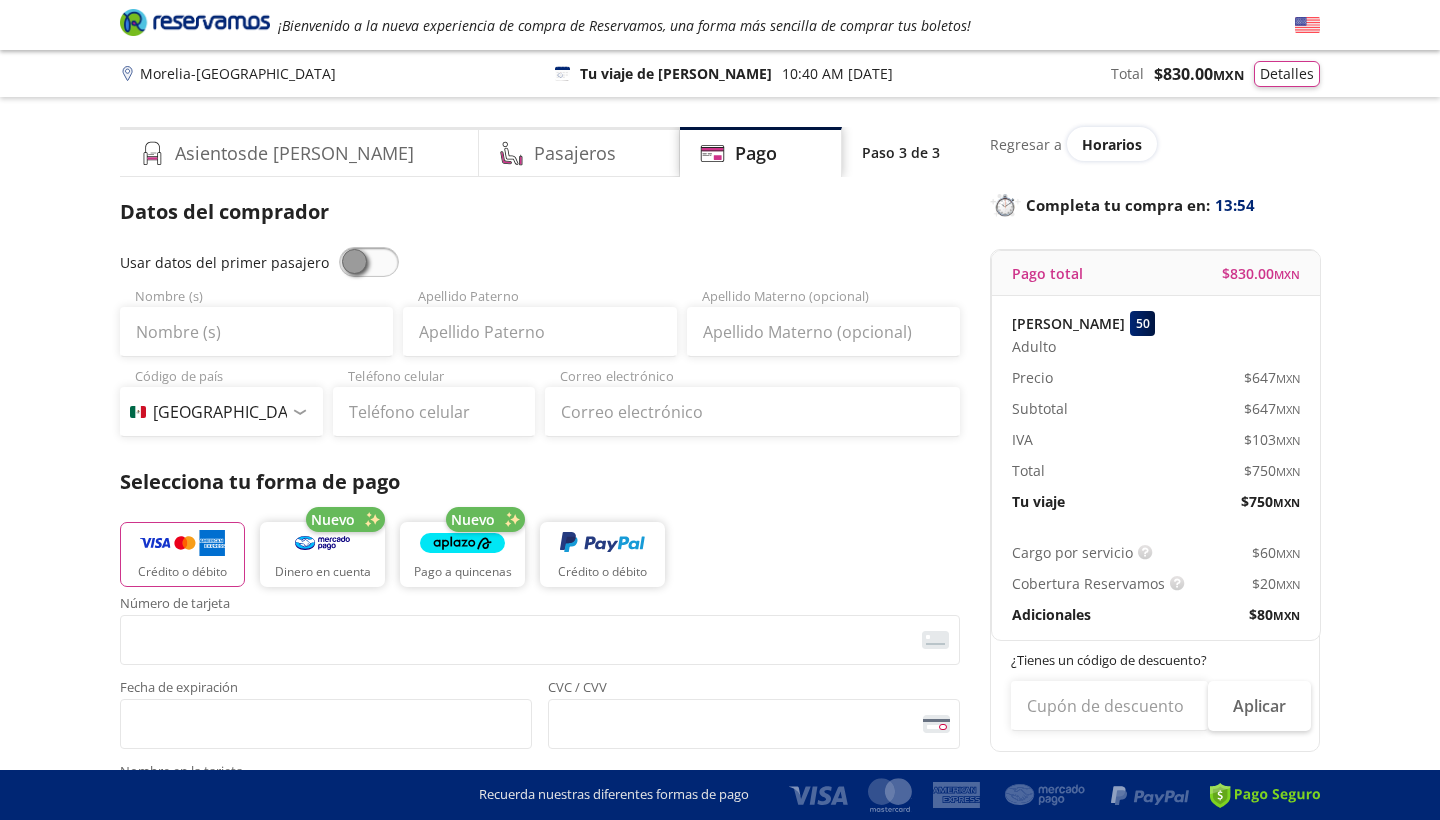 click at bounding box center [369, 262] 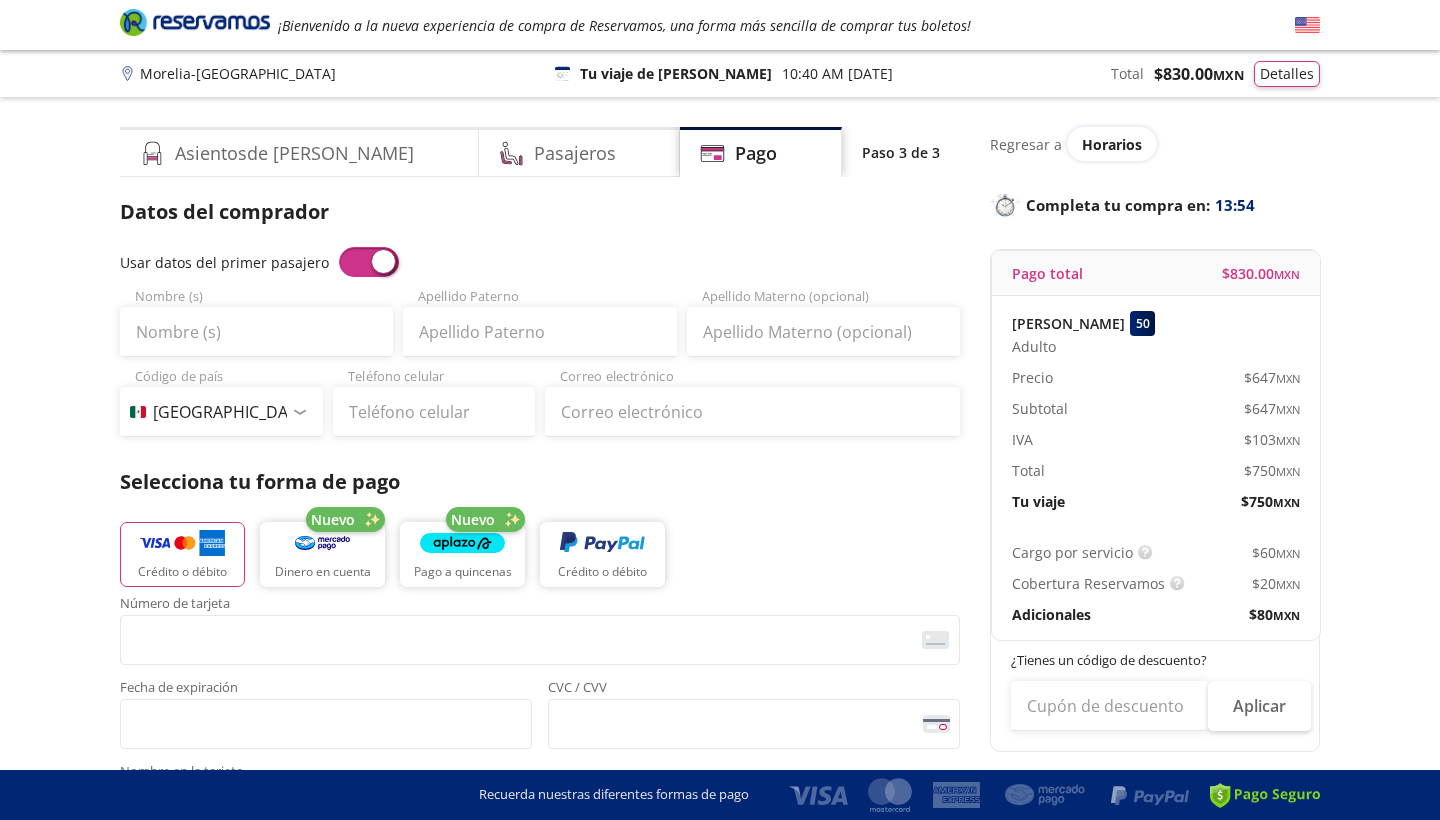 type on "[PERSON_NAME]" 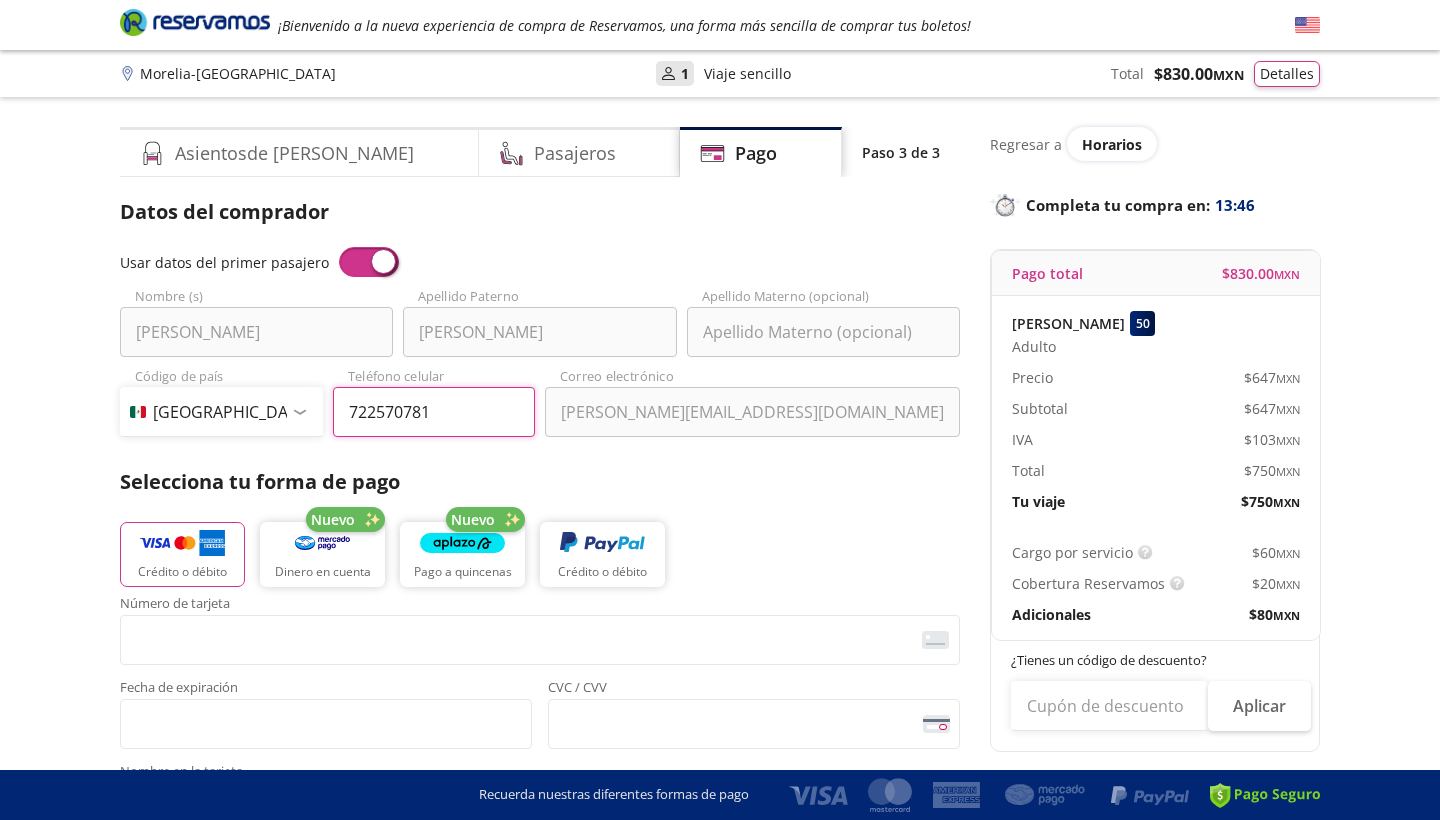 type on "[PHONE_NUMBER]" 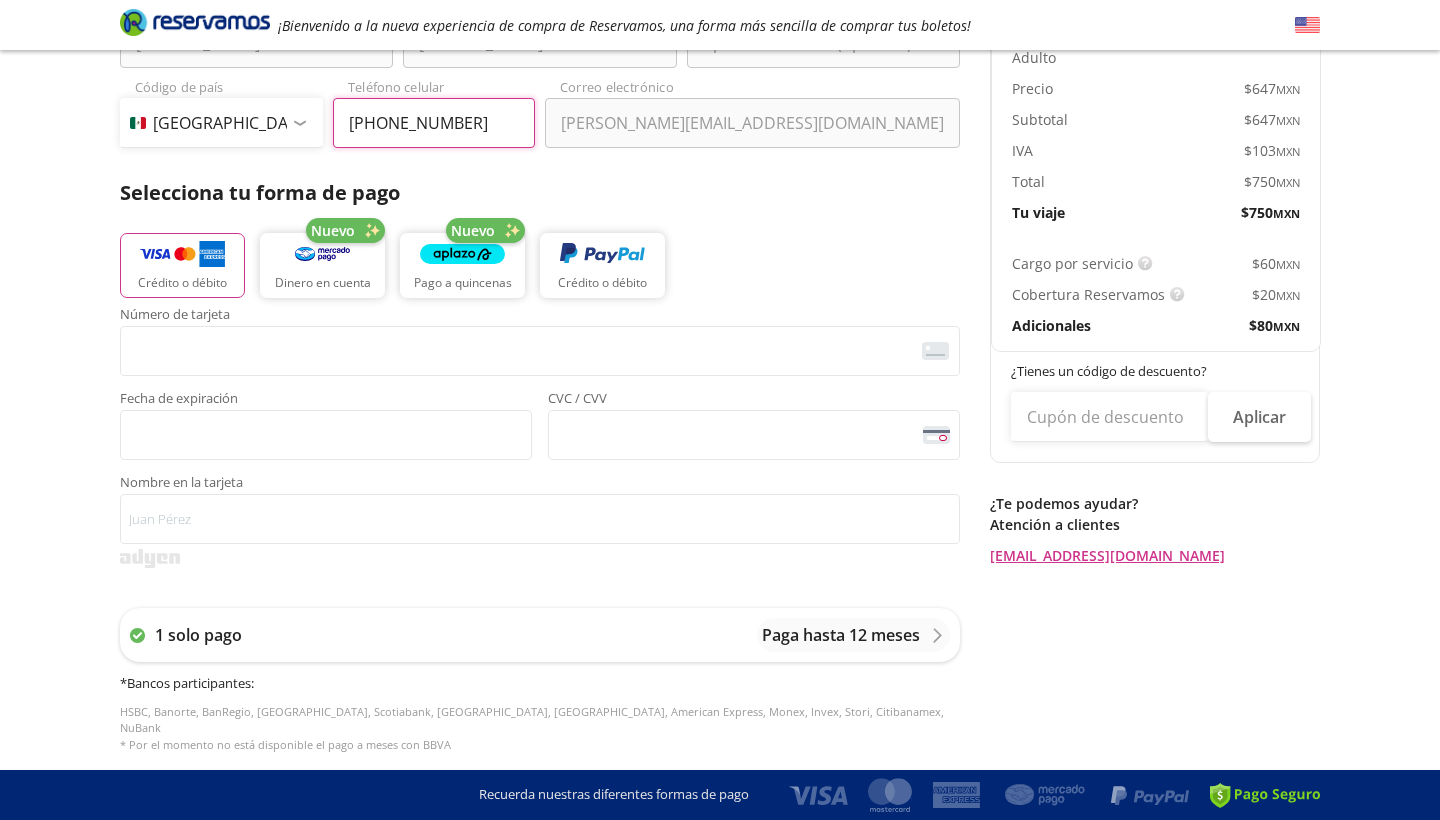 scroll, scrollTop: 337, scrollLeft: 0, axis: vertical 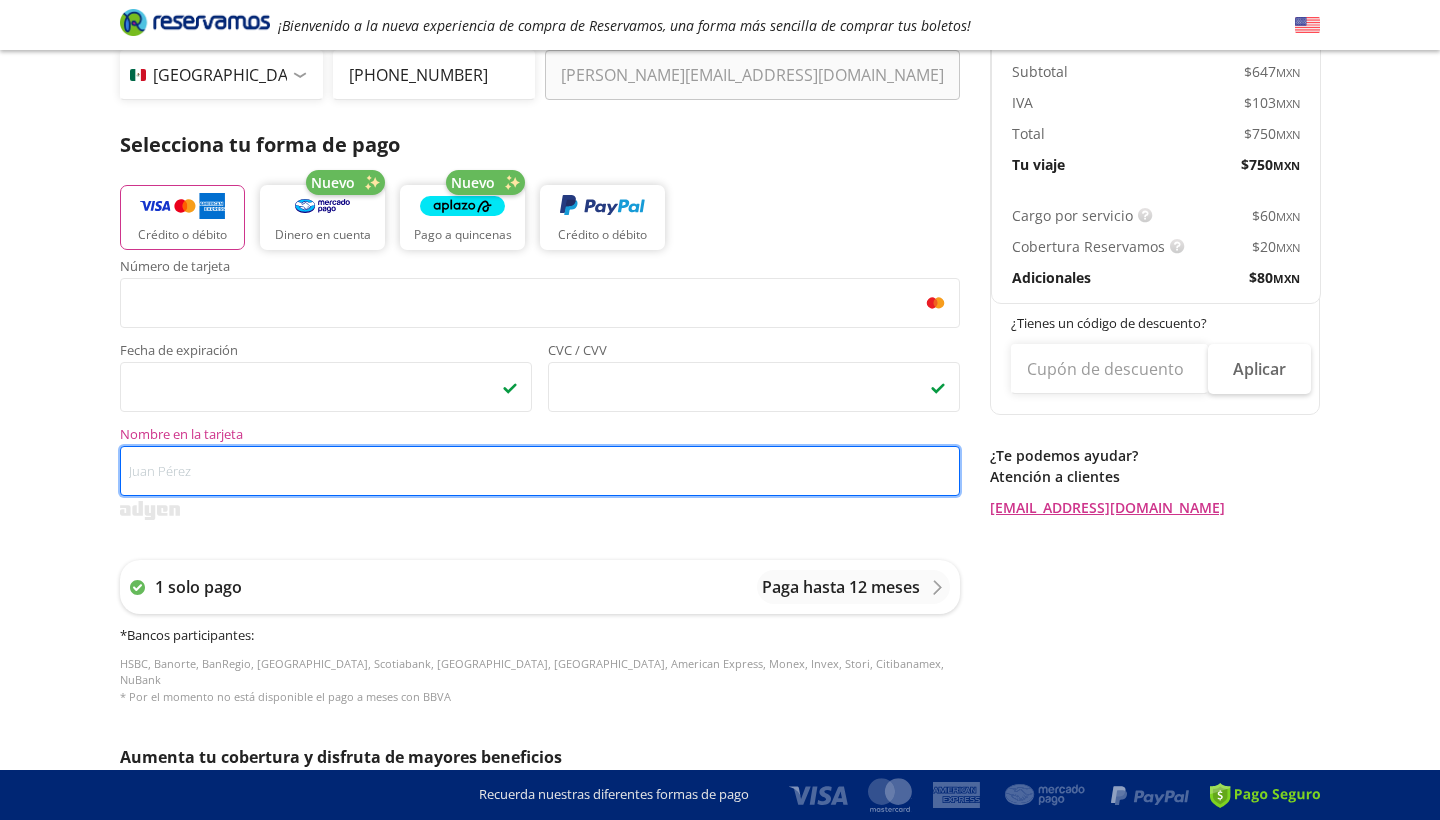 click on "Nombre en la tarjeta" at bounding box center (540, 471) 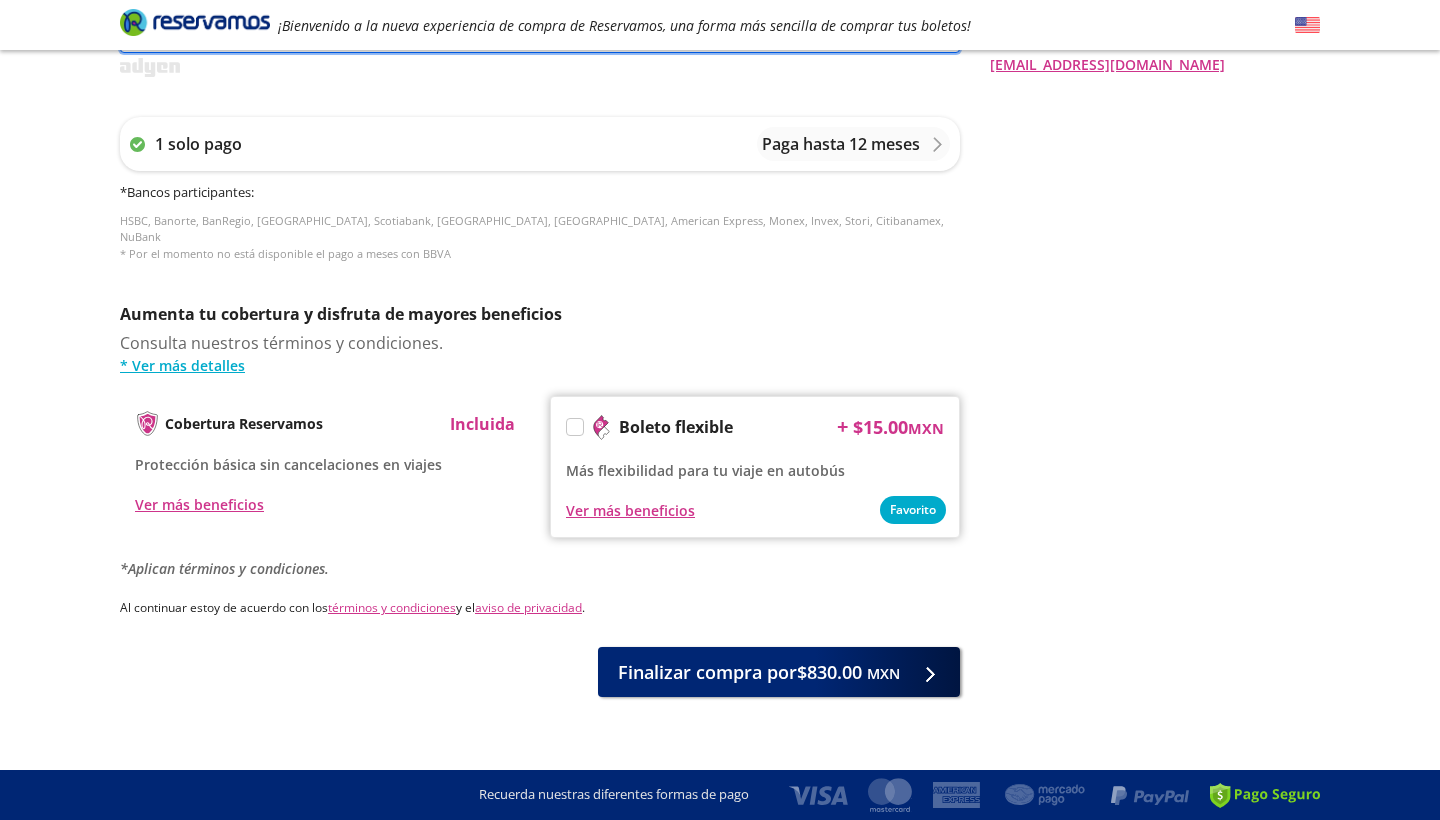 scroll, scrollTop: 779, scrollLeft: 0, axis: vertical 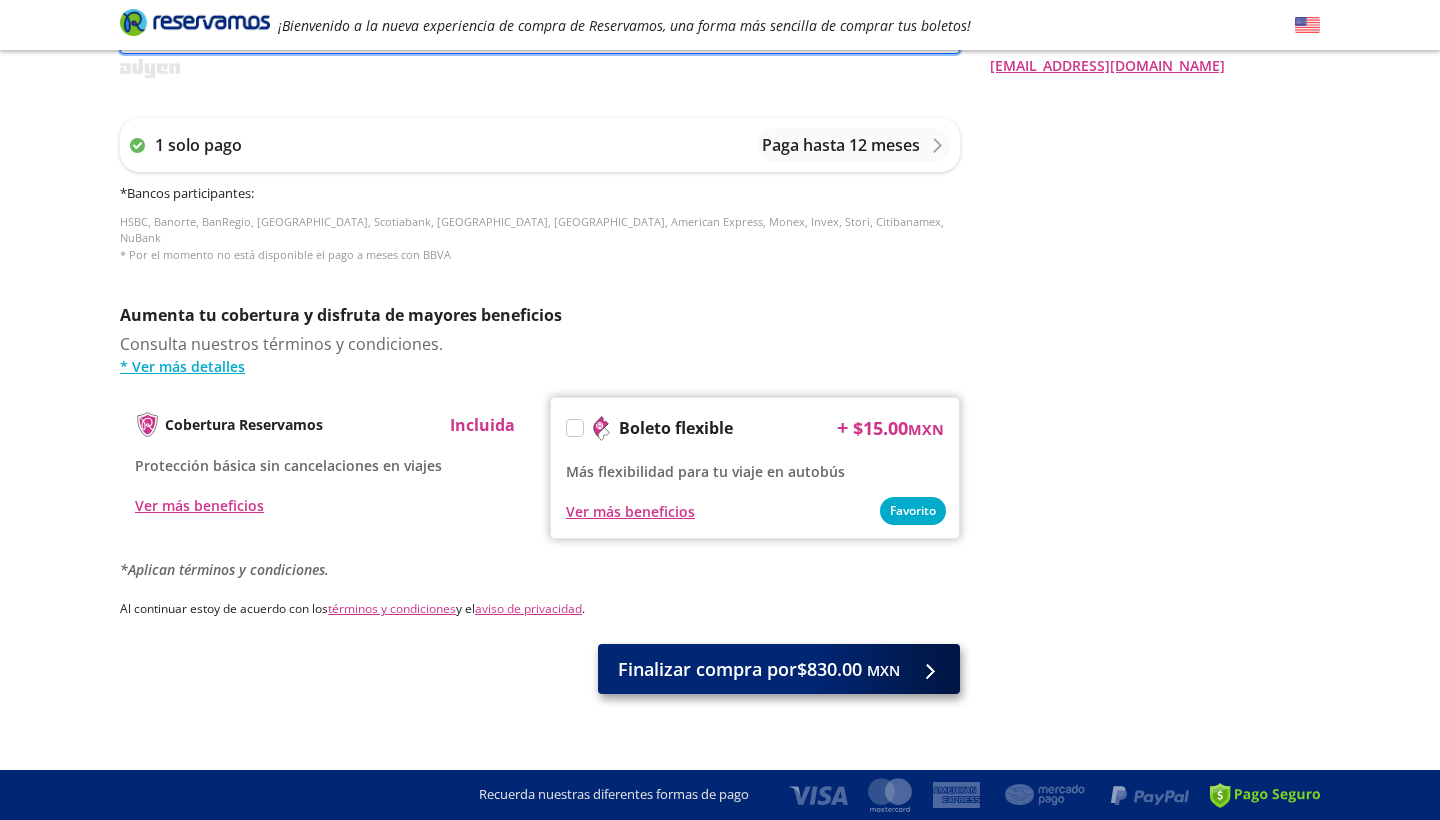 type on "[PERSON_NAME]" 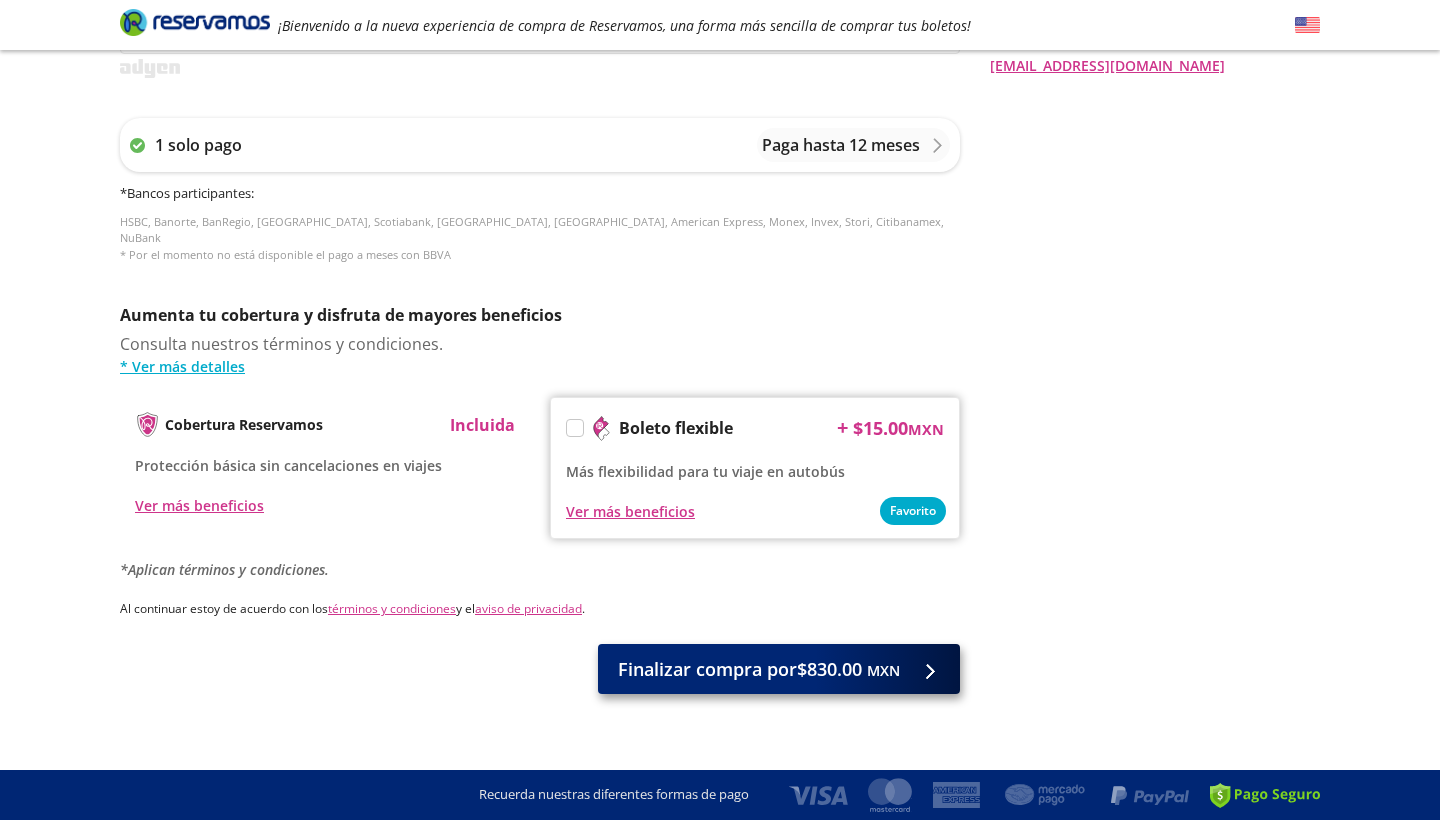 click on "Finalizar compra por  $830.00   MXN" at bounding box center [759, 669] 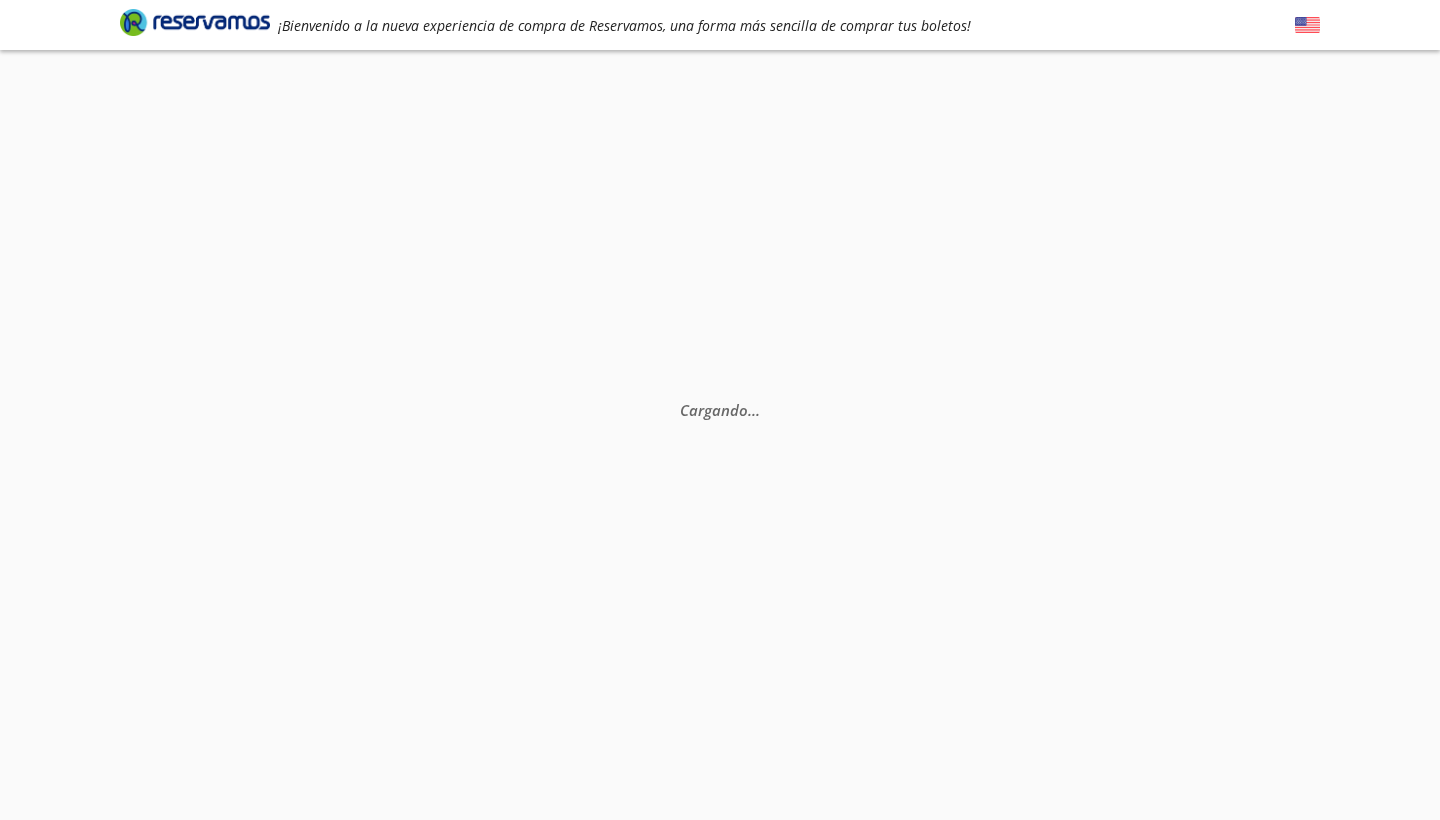 scroll, scrollTop: 130, scrollLeft: 0, axis: vertical 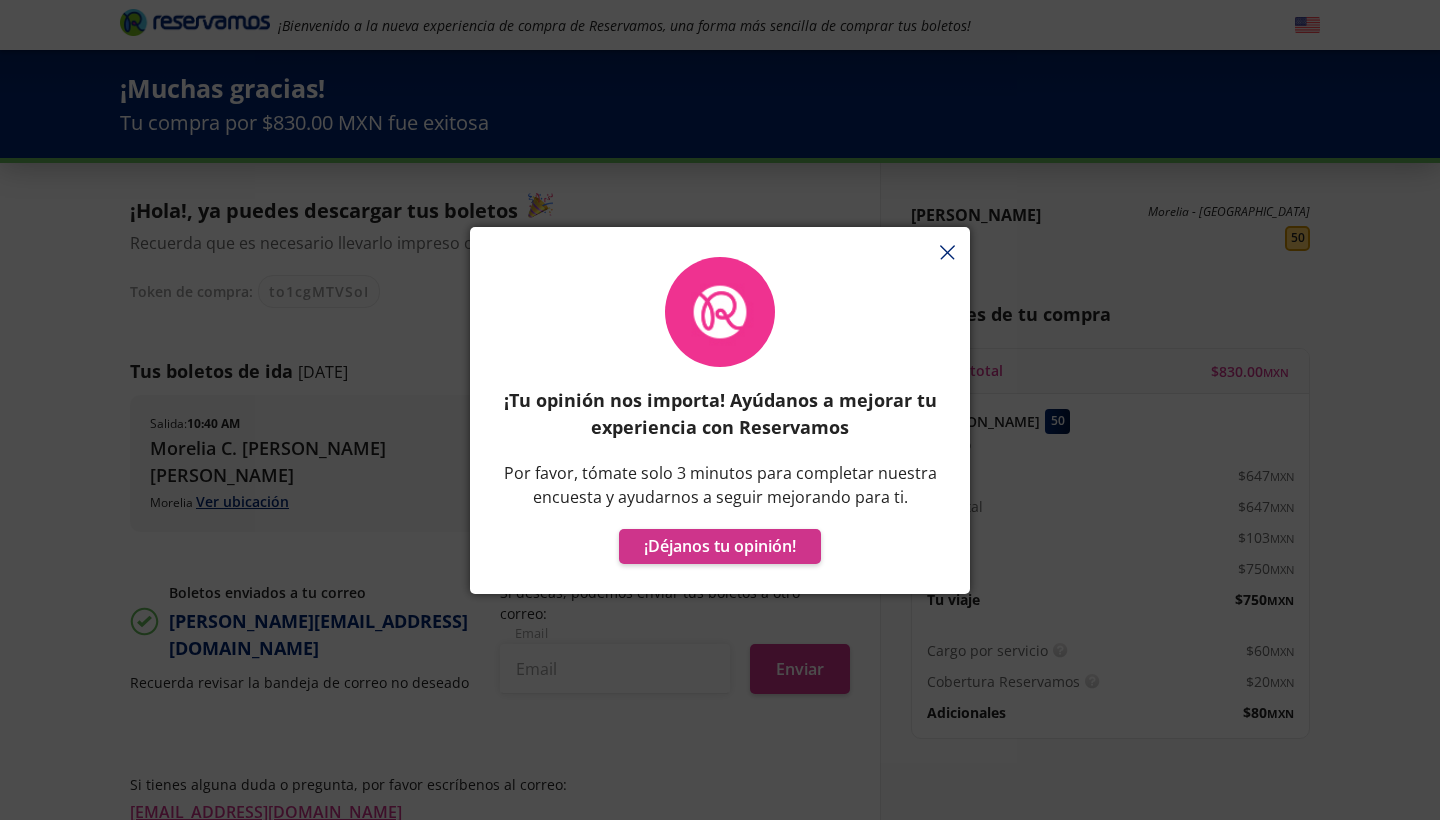 click on "¡Tu opinión nos importa! Ayúdanos a mejorar tu experiencia con Reservamos Por favor, tómate solo 3 minutos para completar nuestra encuesta y ayudarnos a seguir mejorando para ti. ¡Déjanos tu opinión!" at bounding box center (720, 420) 